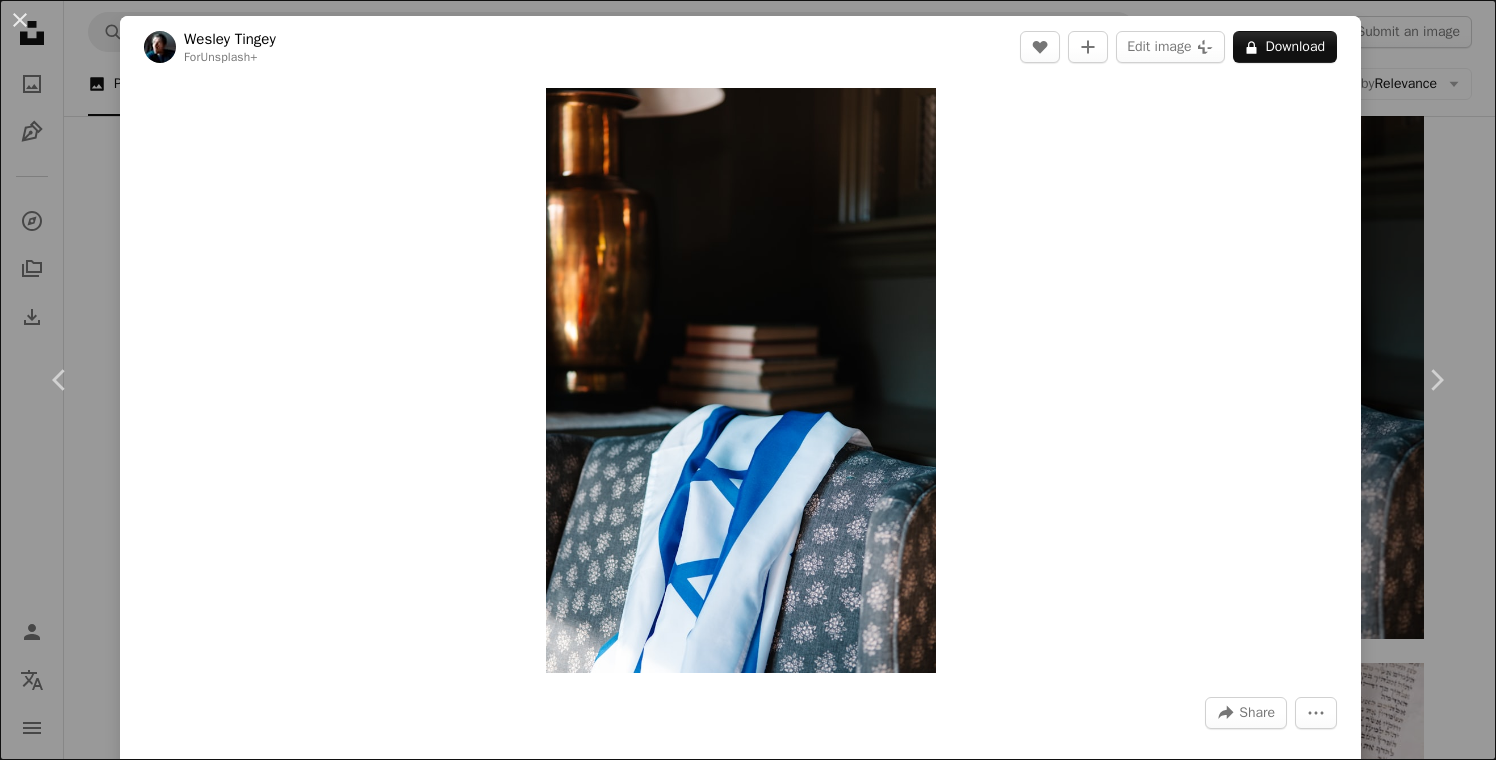 click on "An X shape Chevron left Chevron right [FIRST] [LAST] For  Unsplash+ A heart A plus sign Edit image   Plus sign for Unsplash+ A lock   Download Zoom in A forward-right arrow Share More Actions Calendar outlined Published on  [MONTH] [DAY], [YEAR] Safety Licensed under the  Unsplash+ License israel flag israel flag jewish judaism jew jews in studio israeli flag national flag nationality israeli jewish star Public domain images From this series Chevron right Plus sign for Unsplash+ Plus sign for Unsplash+ Plus sign for Unsplash+ Plus sign for Unsplash+ Plus sign for Unsplash+ Plus sign for Unsplash+ Plus sign for Unsplash+ Plus sign for Unsplash+ Plus sign for Unsplash+ Plus sign for Unsplash+ Related images Plus sign for Unsplash+ A heart A plus sign [FIRST] [LAST] For  Unsplash+ A lock   Download Plus sign for Unsplash+ A heart A plus sign [FIRST] [LAST] For  Unsplash+ A lock   Download Plus sign for Unsplash+ A heart A plus sign [FIRST] [LAST] For  Unsplash+ A lock   Download Plus sign for Unsplash+ For" at bounding box center (748, 380) 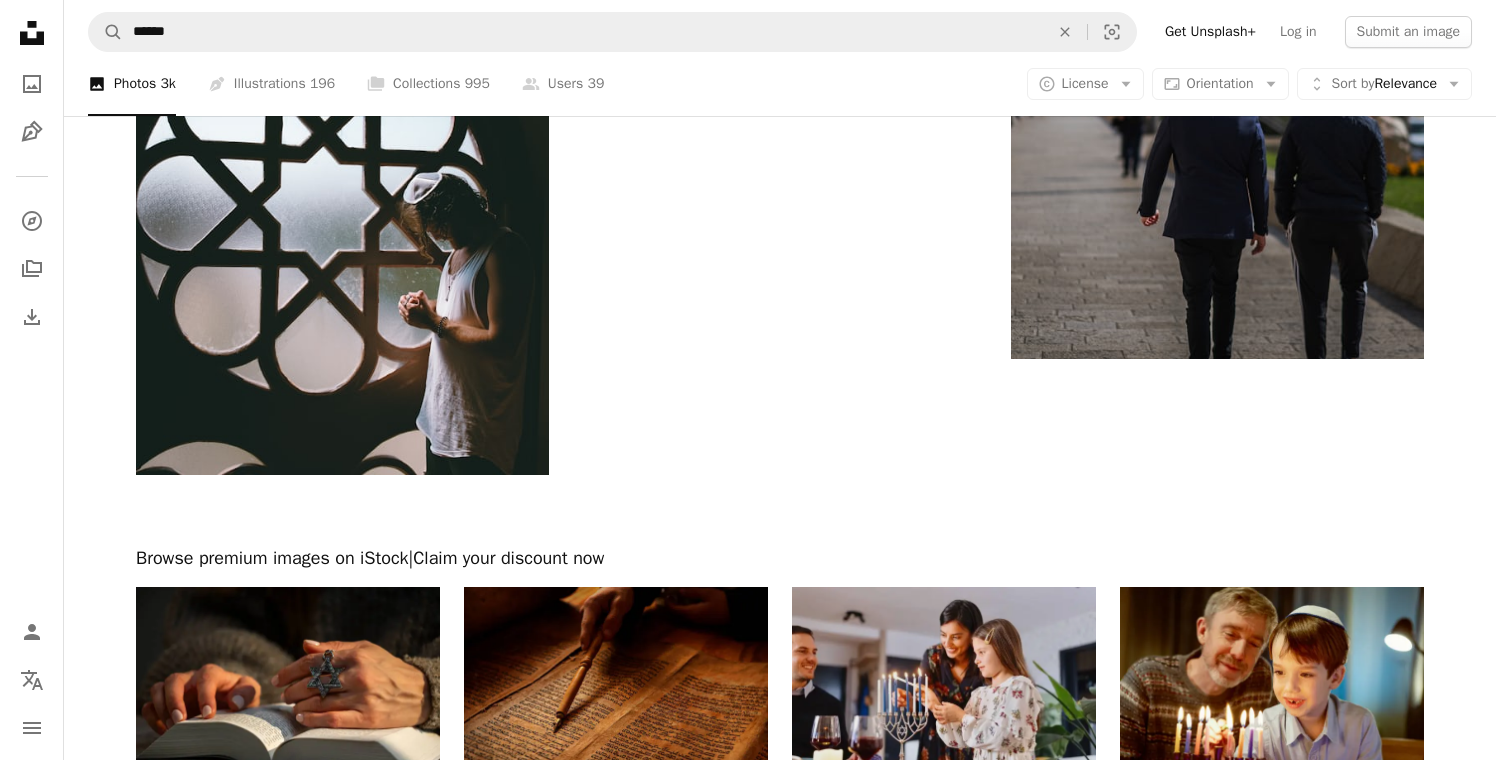 scroll, scrollTop: 6786, scrollLeft: 0, axis: vertical 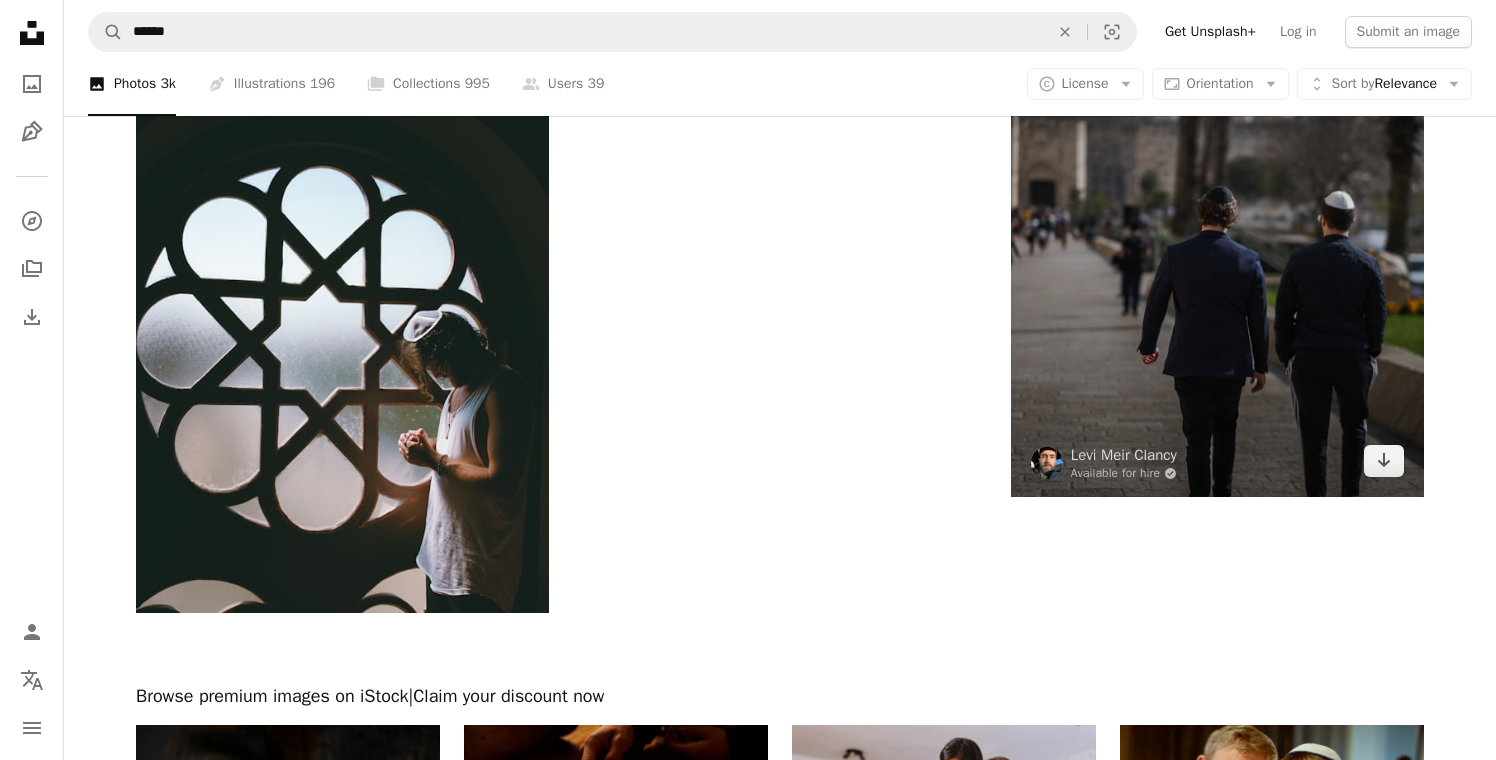 click at bounding box center [1217, 239] 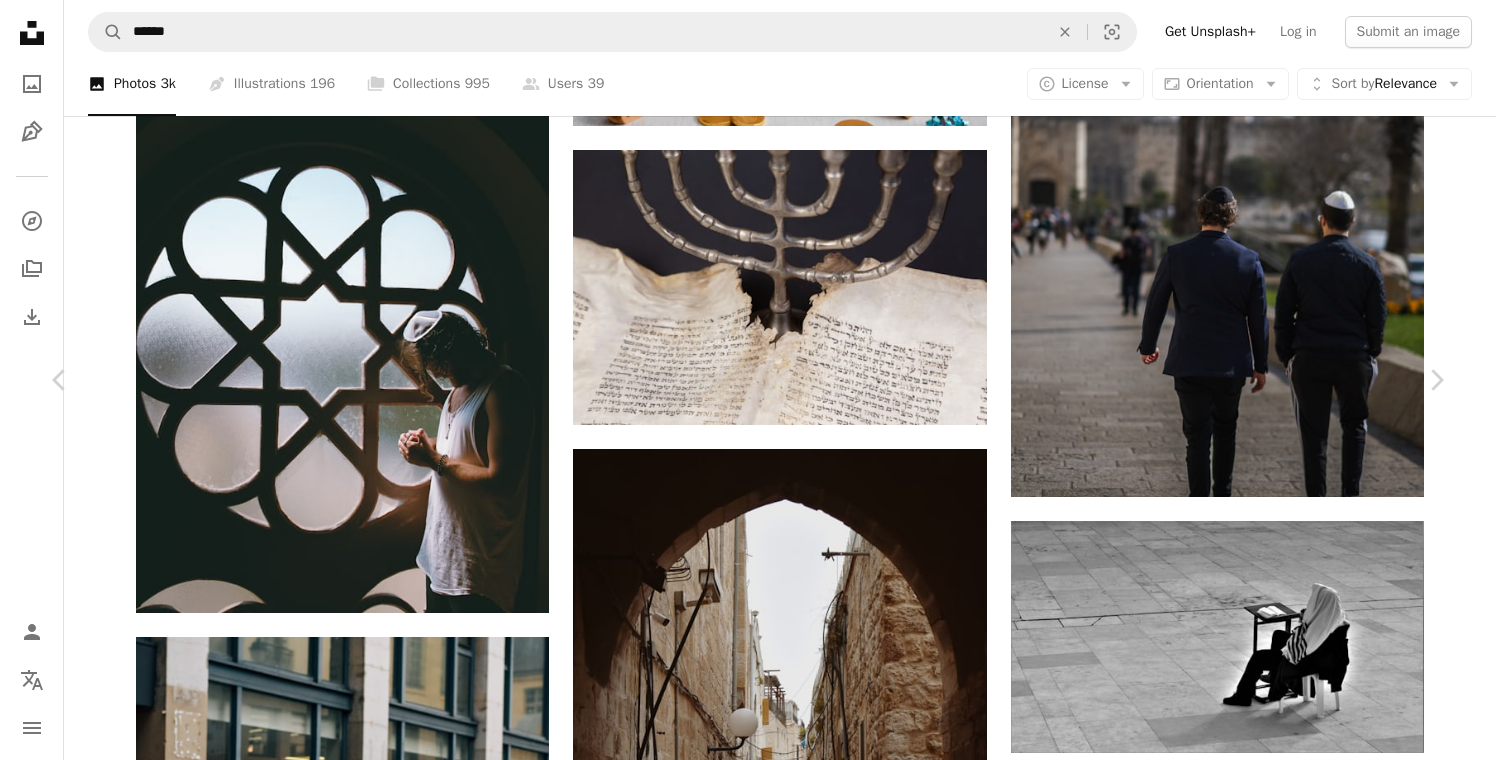 click on "Download free" at bounding box center [1247, 4741] 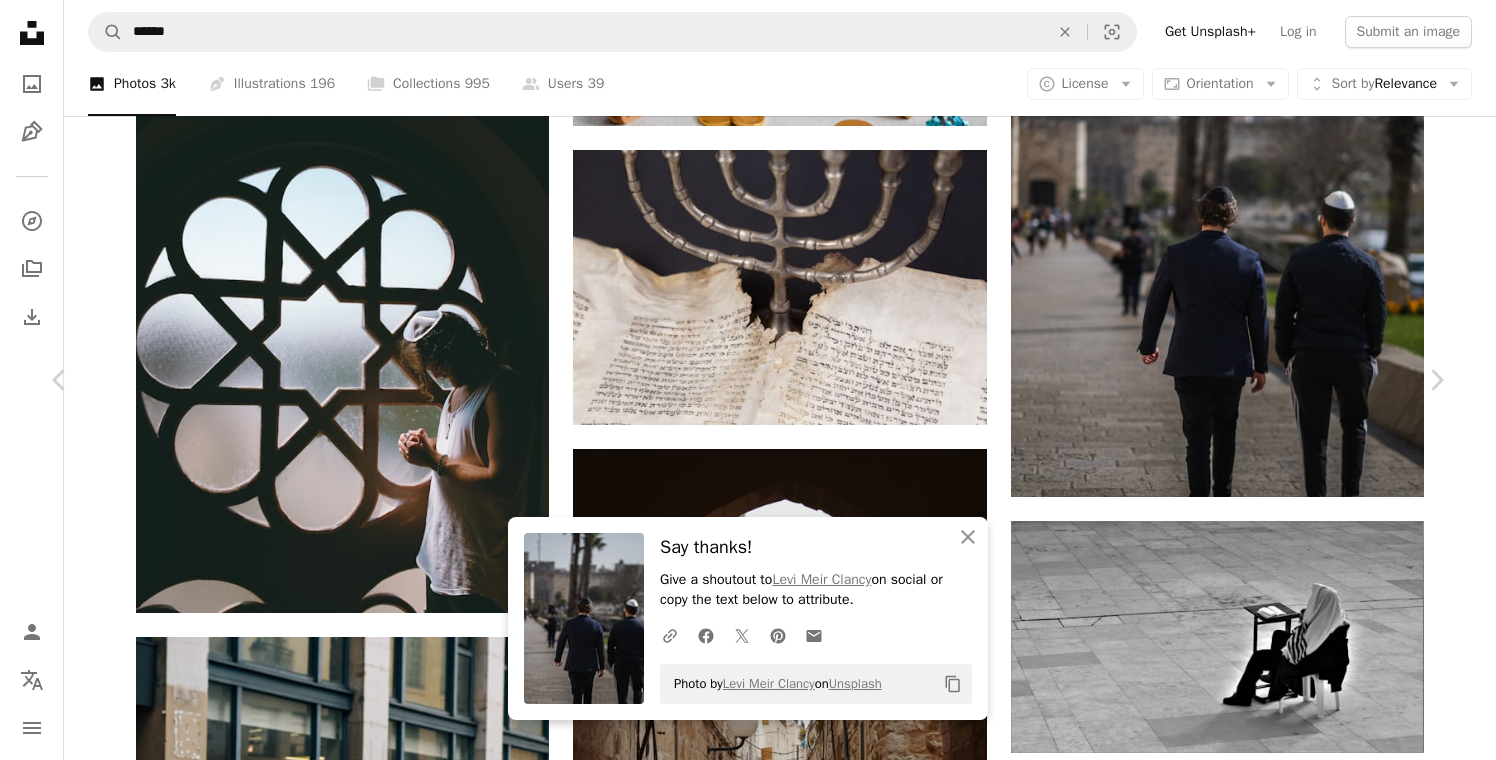 click on "An X shape Chevron left Chevron right An X shape Close Say thanks! Give a shoutout to  [FIRST] [LAST]  on social or copy the text below to attribute. A URL sharing icon (chains) Facebook icon X (formerly Twitter) icon Pinterest icon An envelope Photo by  [FIRST] [LAST]  on  Unsplash
Copy content [FIRST] [LAST] Available for hire A checkmark inside of a circle A heart A plus sign Edit image   Plus sign for Unsplash+ Download free Chevron down Zoom in Views [NUMBER] Downloads [NUMBER] A forward-right arrow Share Info icon Info More Actions Jewish men walking to Jaffa Gate in [CITY]. A map marker [CITY], [COUNTRY] Calendar outlined Published on  [MONTH] [DAY], [YEAR] Camera FUJIFILM, X-T3 Safety Free to use under the  Unsplash License jewish jewish man human people grey clothing walking path israel apparel jerusalem asphalt helmet pants coat pedestrian tarmac walkway overcoat Free pictures Browse premium related images on iStock  |  Save 20% with code UNSPLASH20 View more on iStock  ↗ Related images For" at bounding box center [748, 5074] 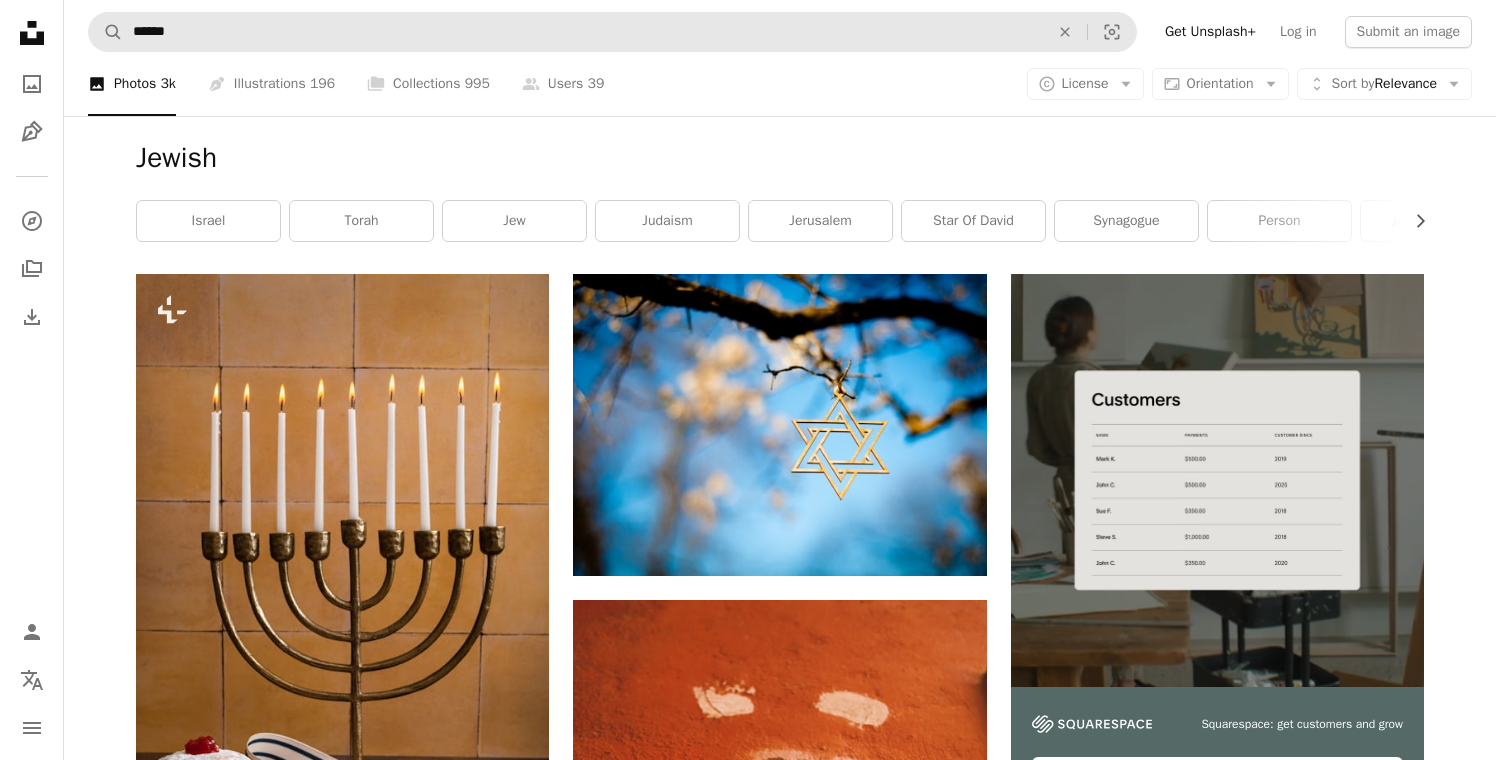 scroll, scrollTop: 0, scrollLeft: 0, axis: both 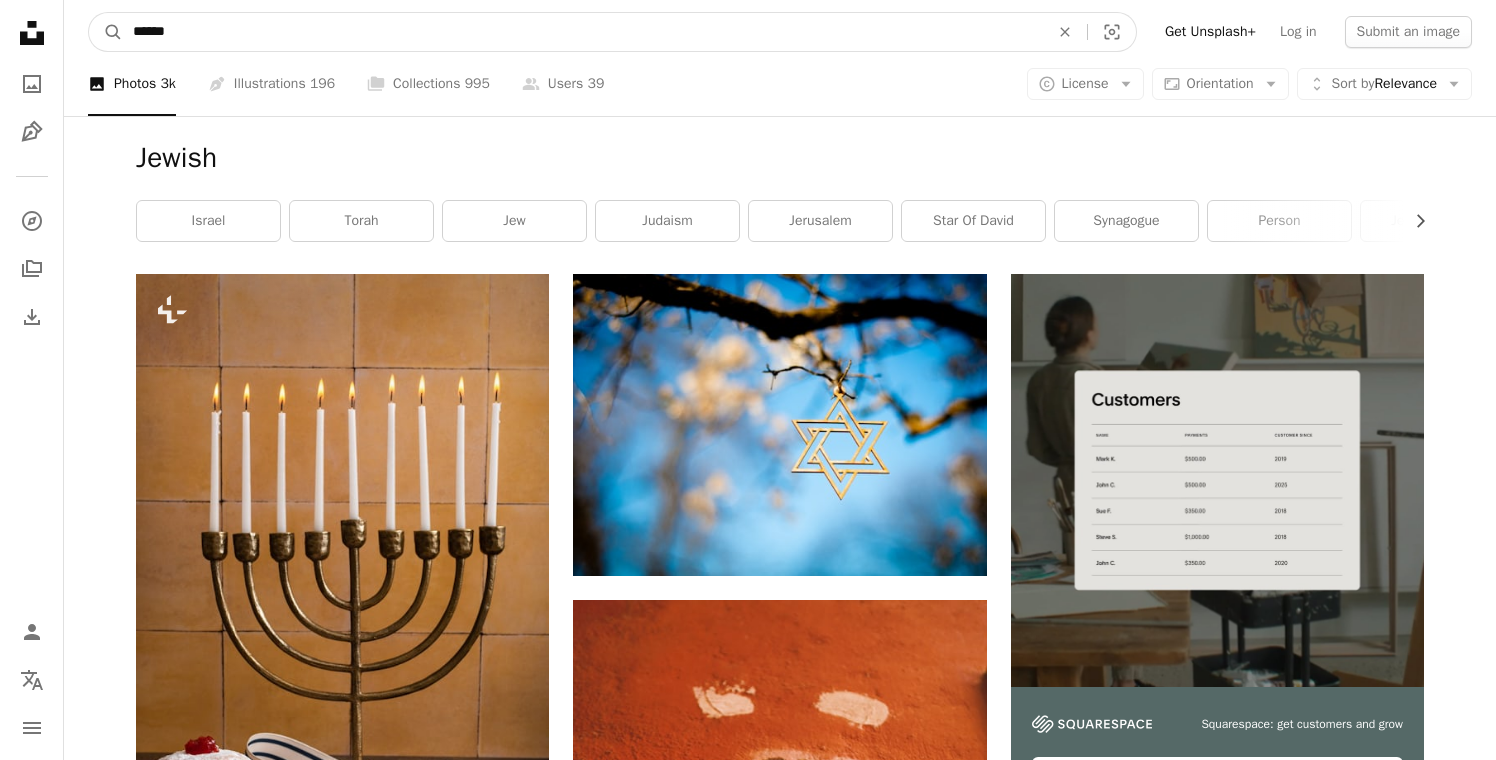 click on "******" at bounding box center (583, 32) 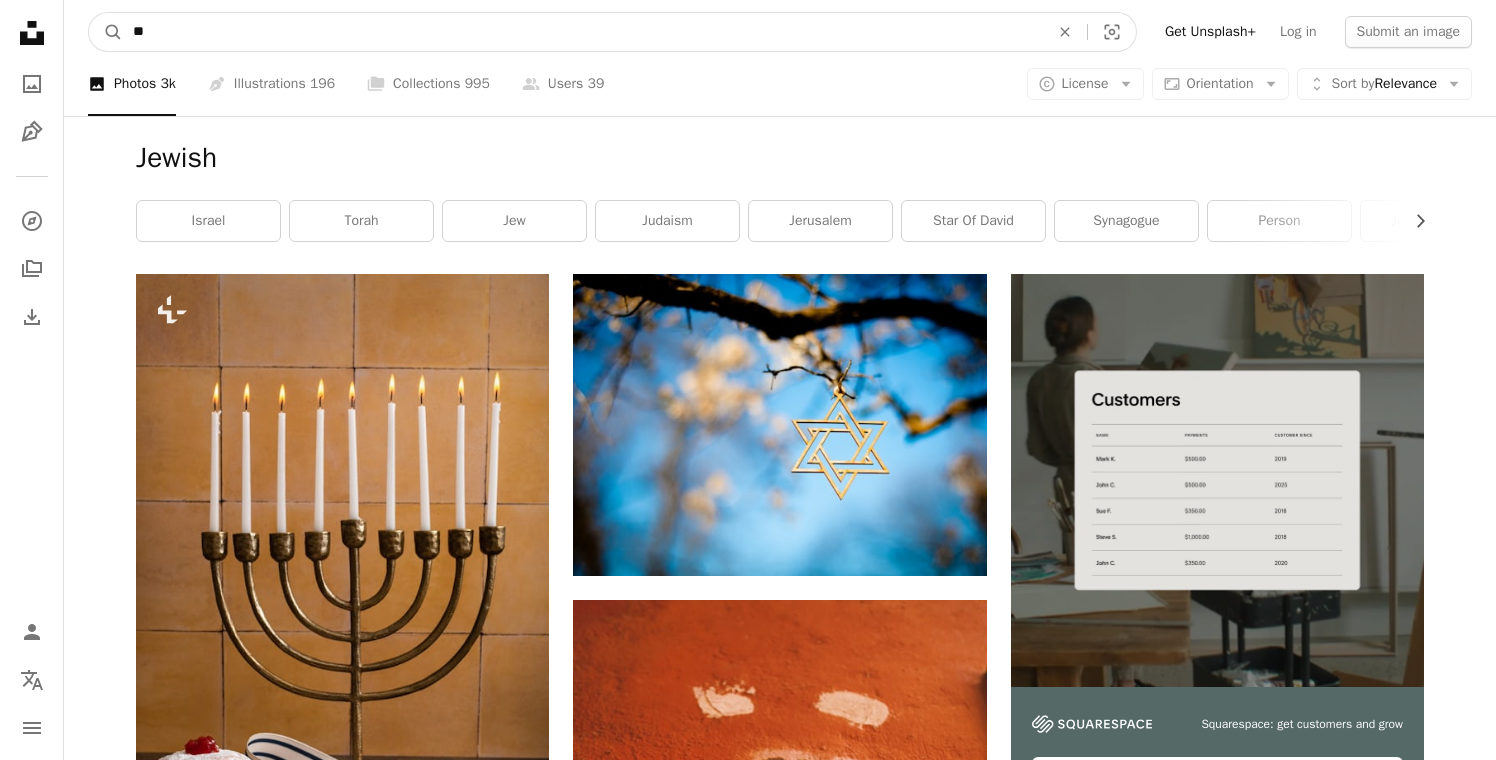 type on "*" 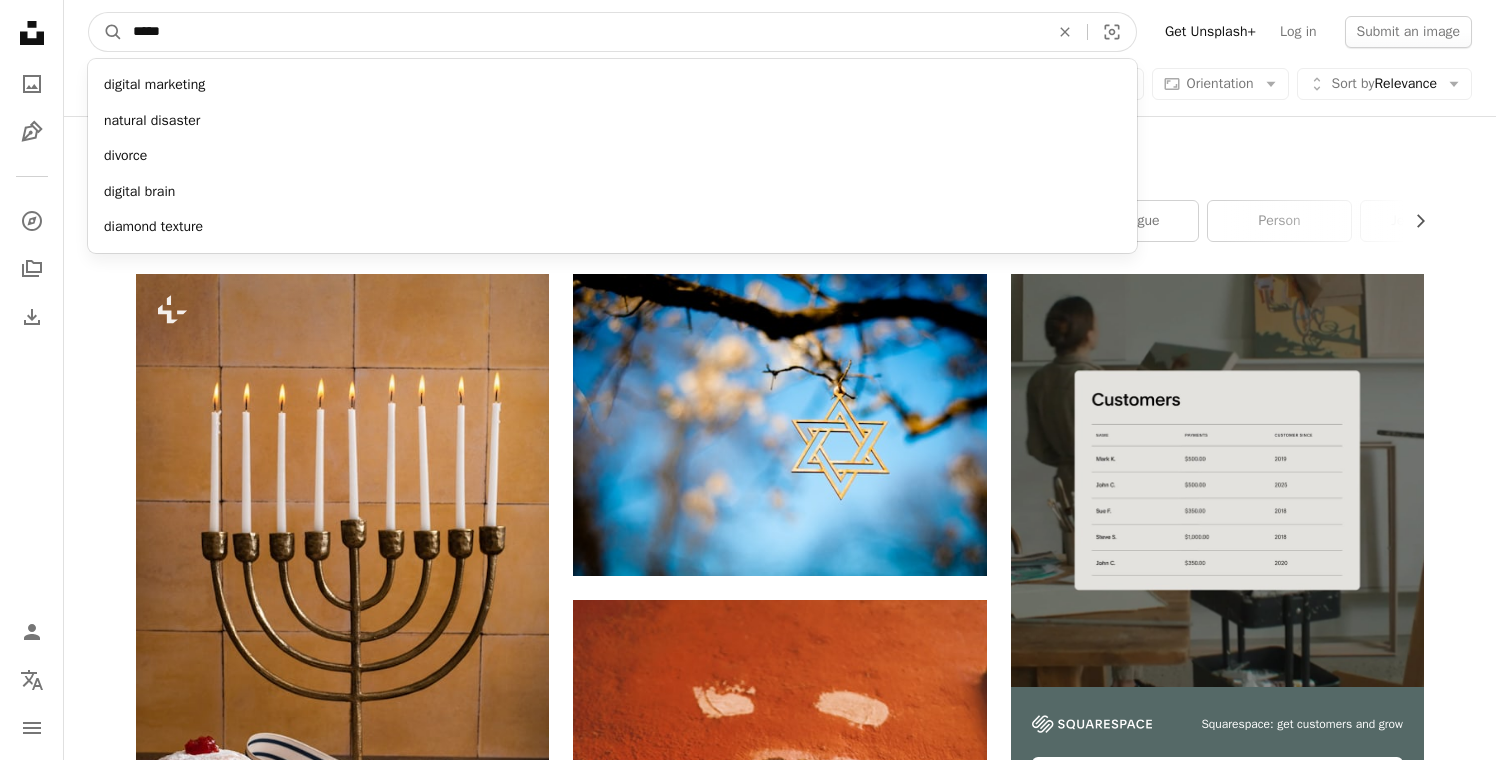 type on "******" 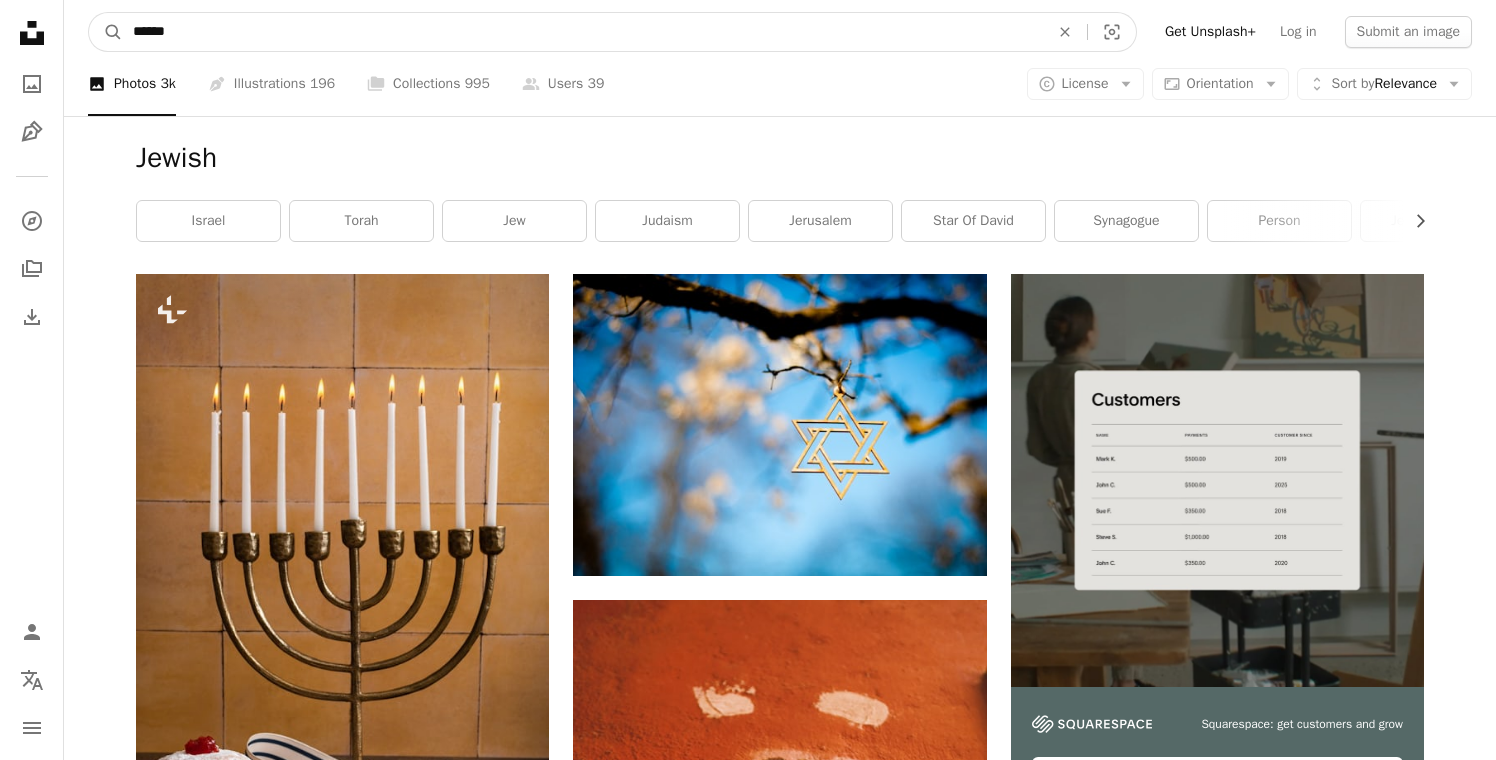 click on "A magnifying glass" at bounding box center (106, 32) 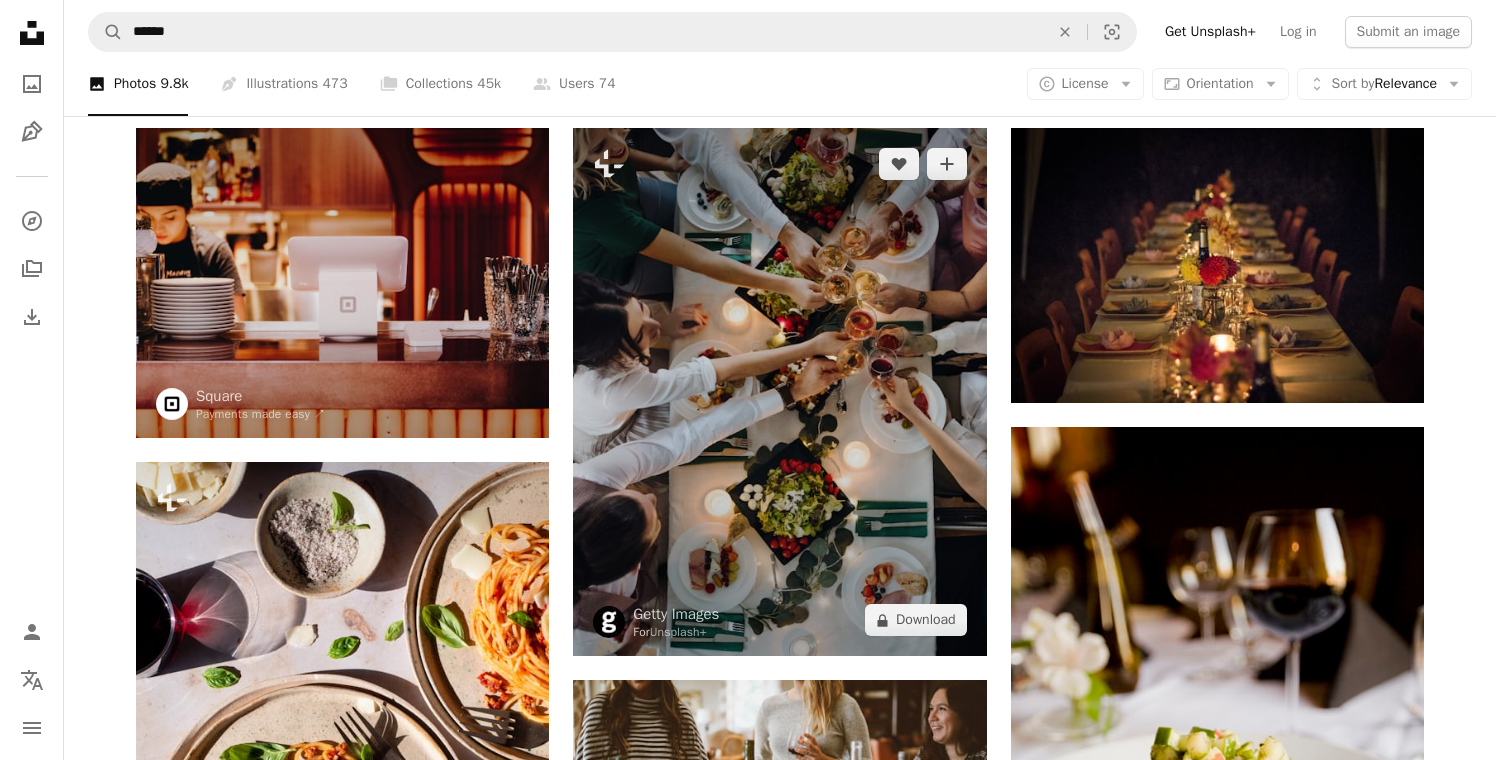 scroll, scrollTop: 94, scrollLeft: 0, axis: vertical 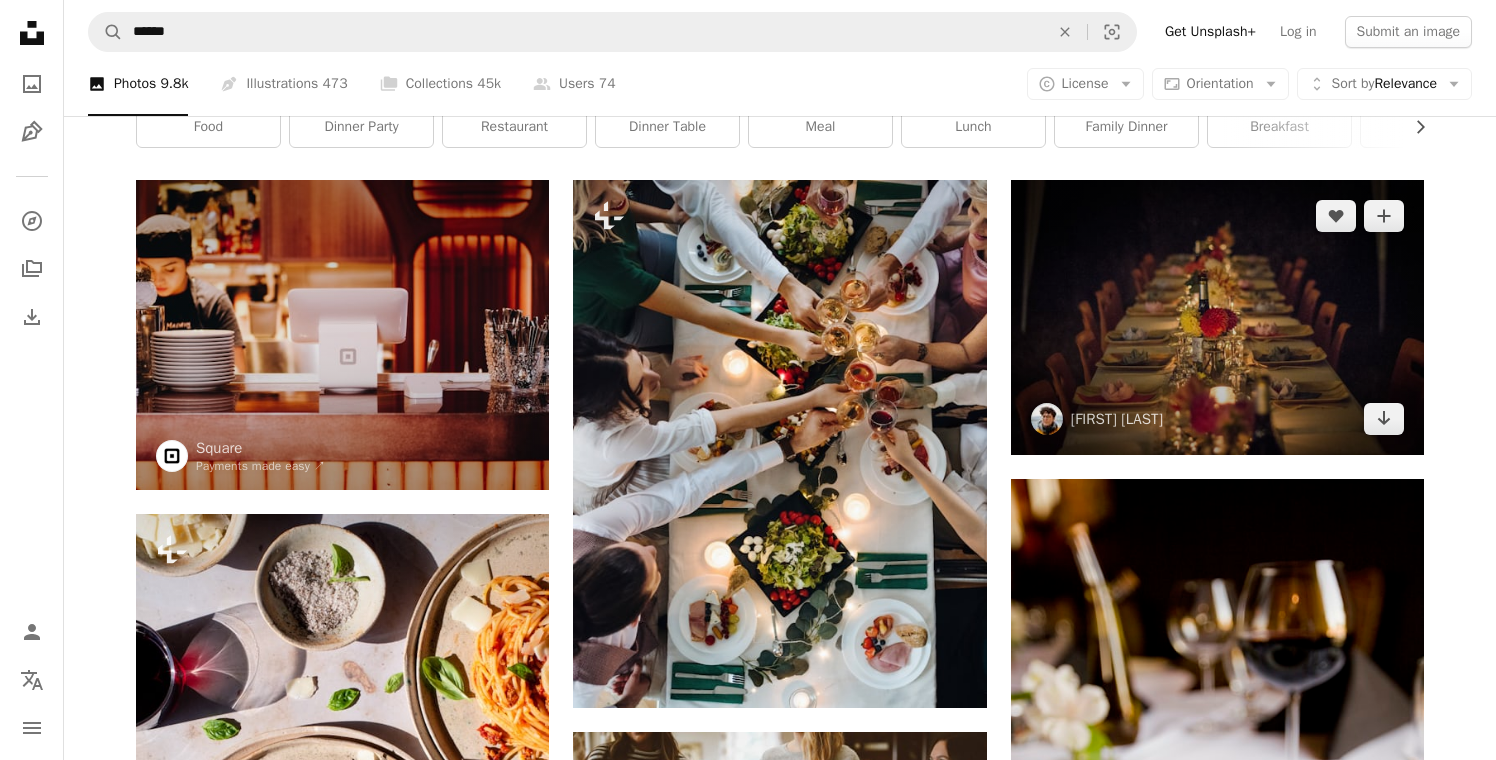 click at bounding box center (1217, 317) 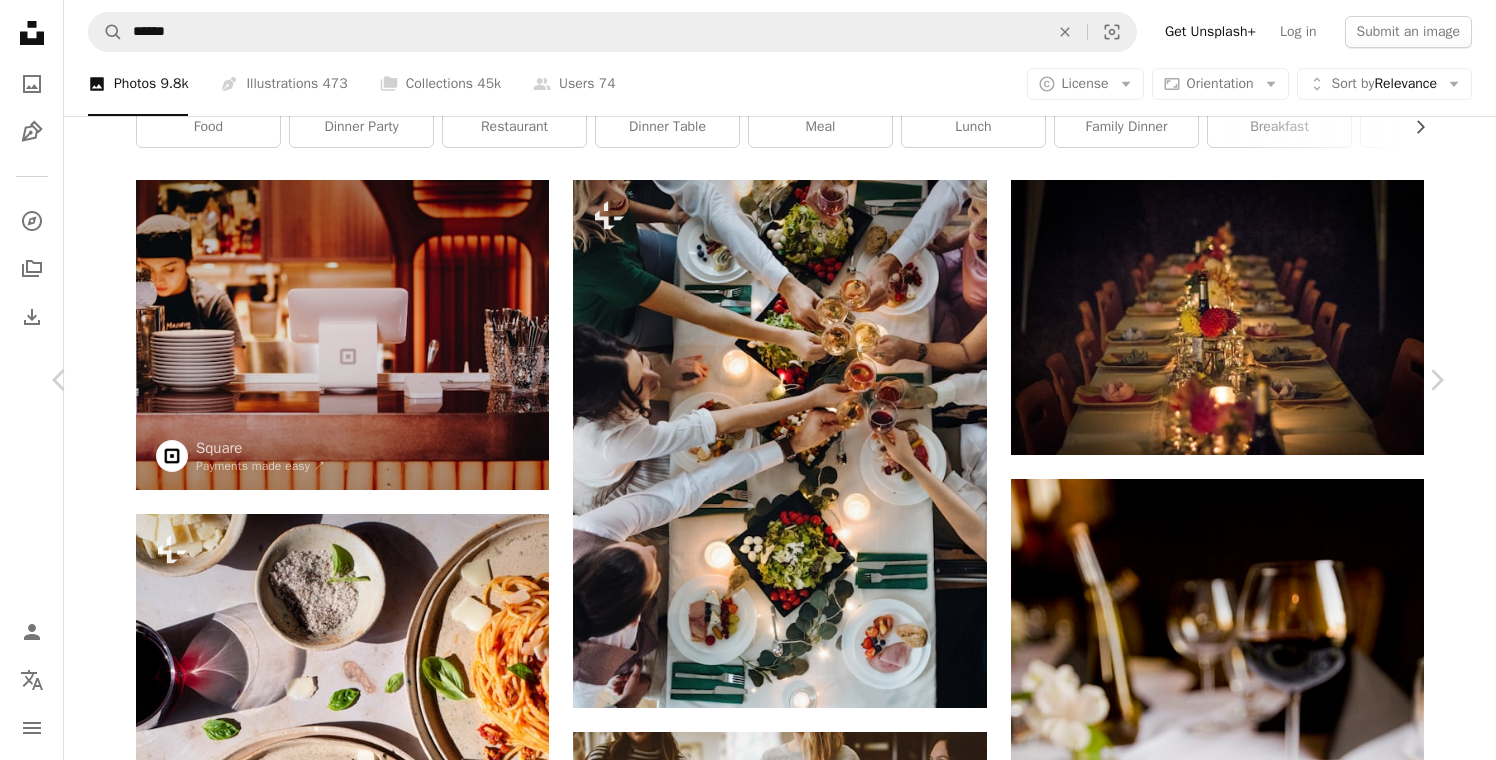 click on "An X shape Chevron left Chevron right [FIRST] [LAST] A heart A plus sign Edit image   Plus sign for Unsplash+ Download free Chevron down Zoom in Views [NUMBER], [NUMBER] Downloads [NUMBER] Featured in Photos A forward-right arrow Share Info icon Info More Actions Wedding day in [COUNTRY] A map marker [CITY], [COUNTRY] Calendar outlined Published on  [MONTH] [DAY], [YEAR] Camera Canon, EOS 600D Safety Free to use under the  Unsplash License food love colorful table wine glass dinner dress lunch meal union supper 50mm love is love vin fleurs set the table interior design room furniture Free stock photos Browse premium related images on iStock  |  Save 20% with code UNSPLASH20 View more on iStock  ↗ Related images A heart A plus sign [FIRST] [LAST] Arrow pointing down A heart A plus sign [FIRST] [LAST] Available for hire A checkmark inside of a circle Arrow pointing down Plus sign for Unsplash+ A heart A plus sign [FIRST] [LAST] For  Unsplash+ A lock   Download A heart A plus sign [FIRST] [LAST] A heart For" at bounding box center (748, 3849) 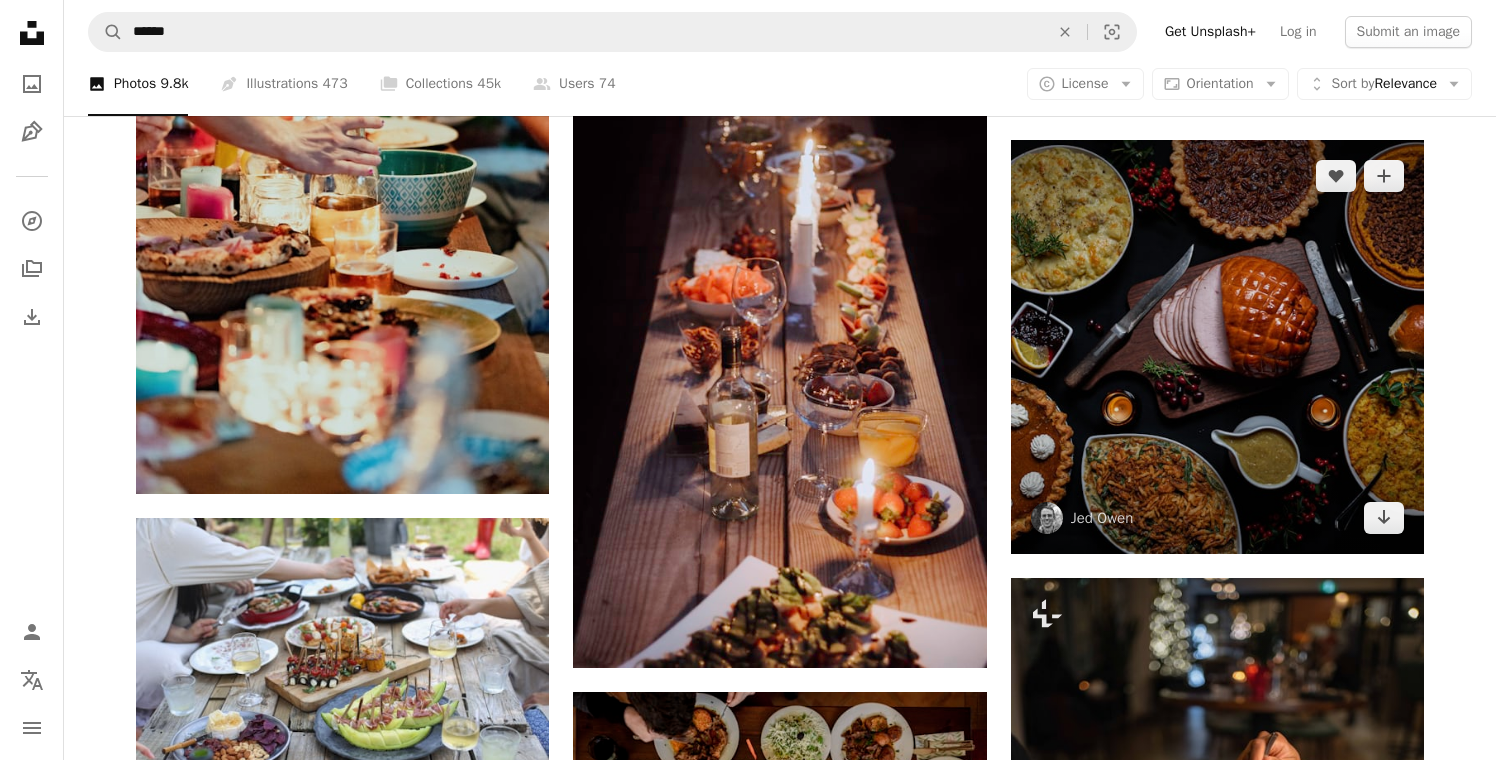 scroll, scrollTop: 1375, scrollLeft: 0, axis: vertical 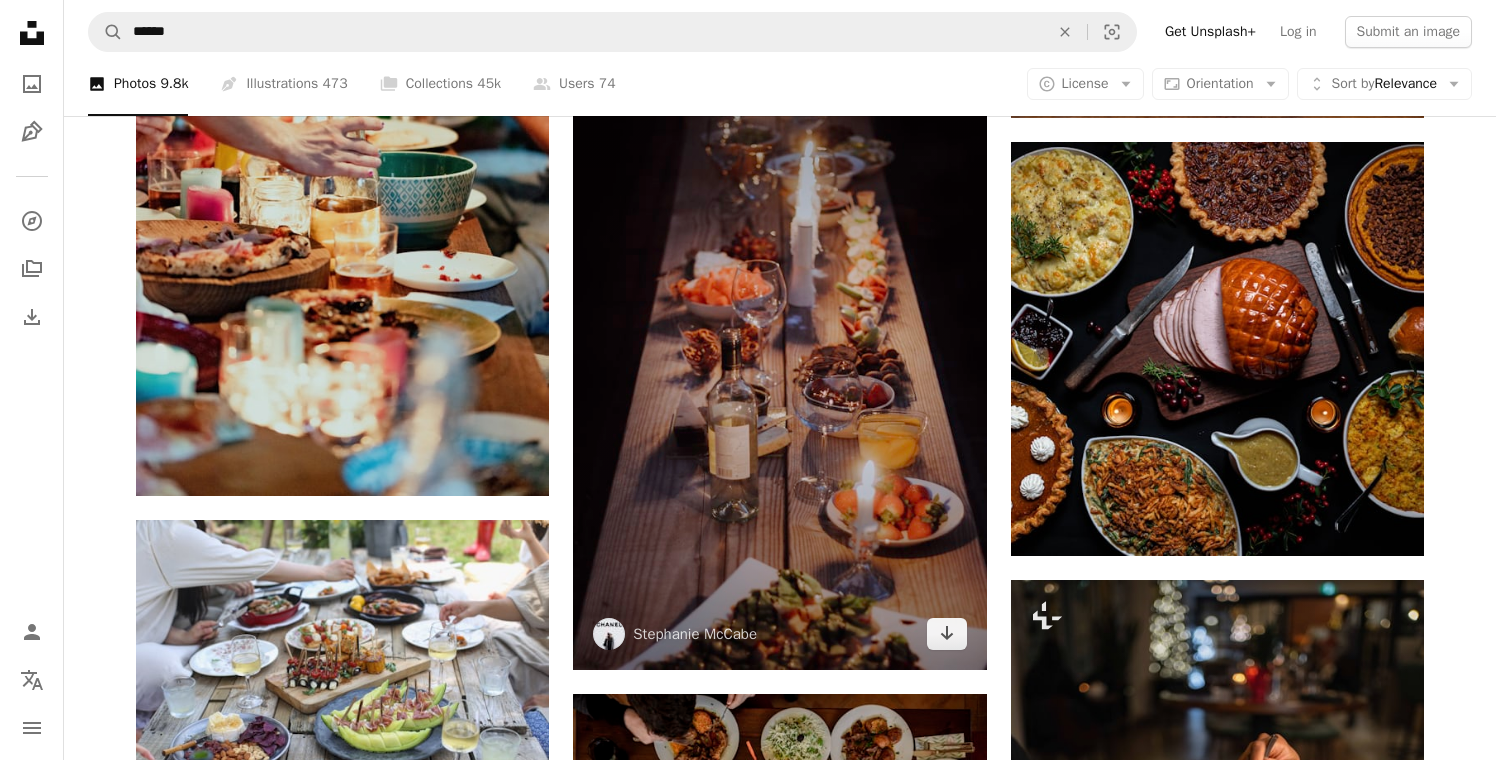 click at bounding box center (779, 360) 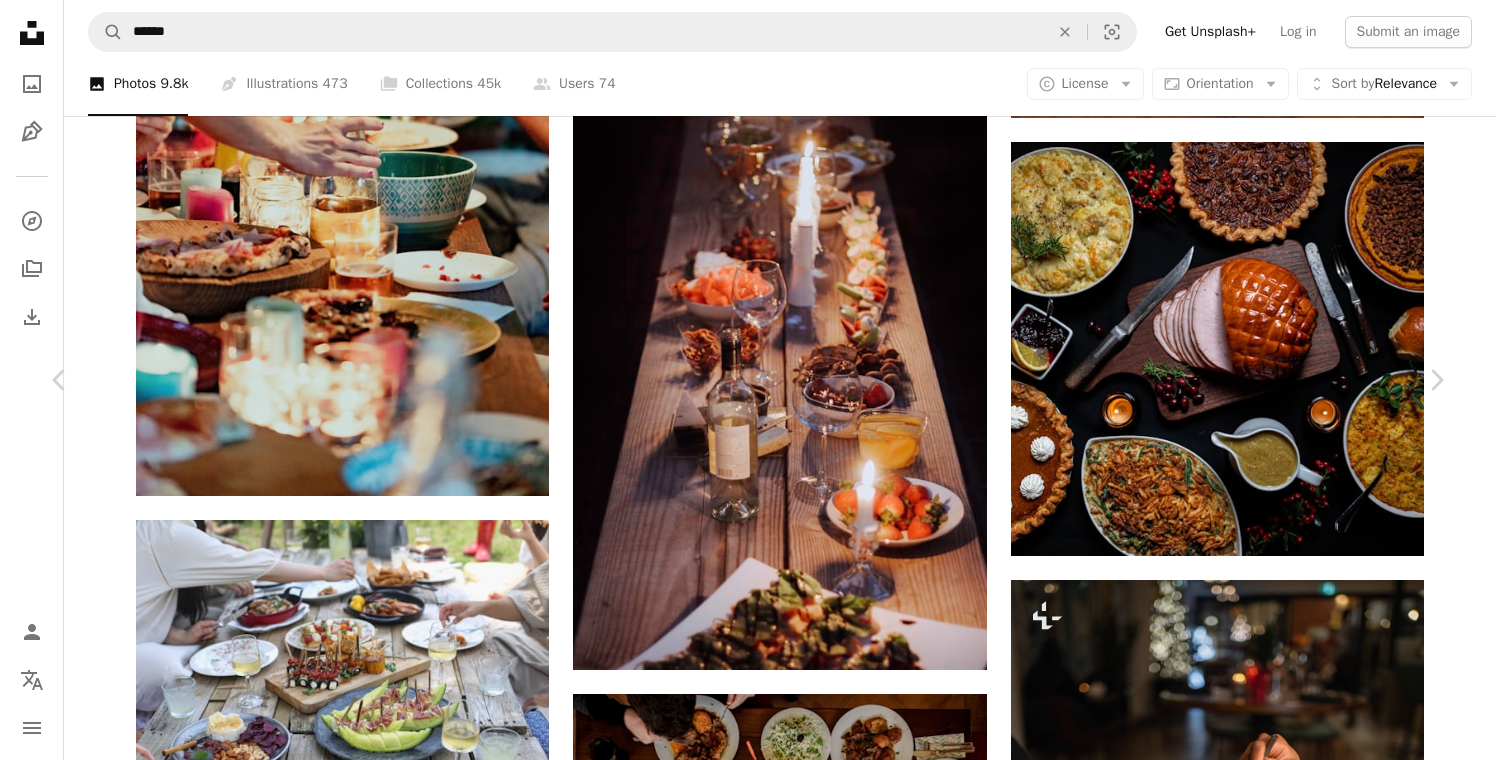 click on "Download free" at bounding box center [1247, 5562] 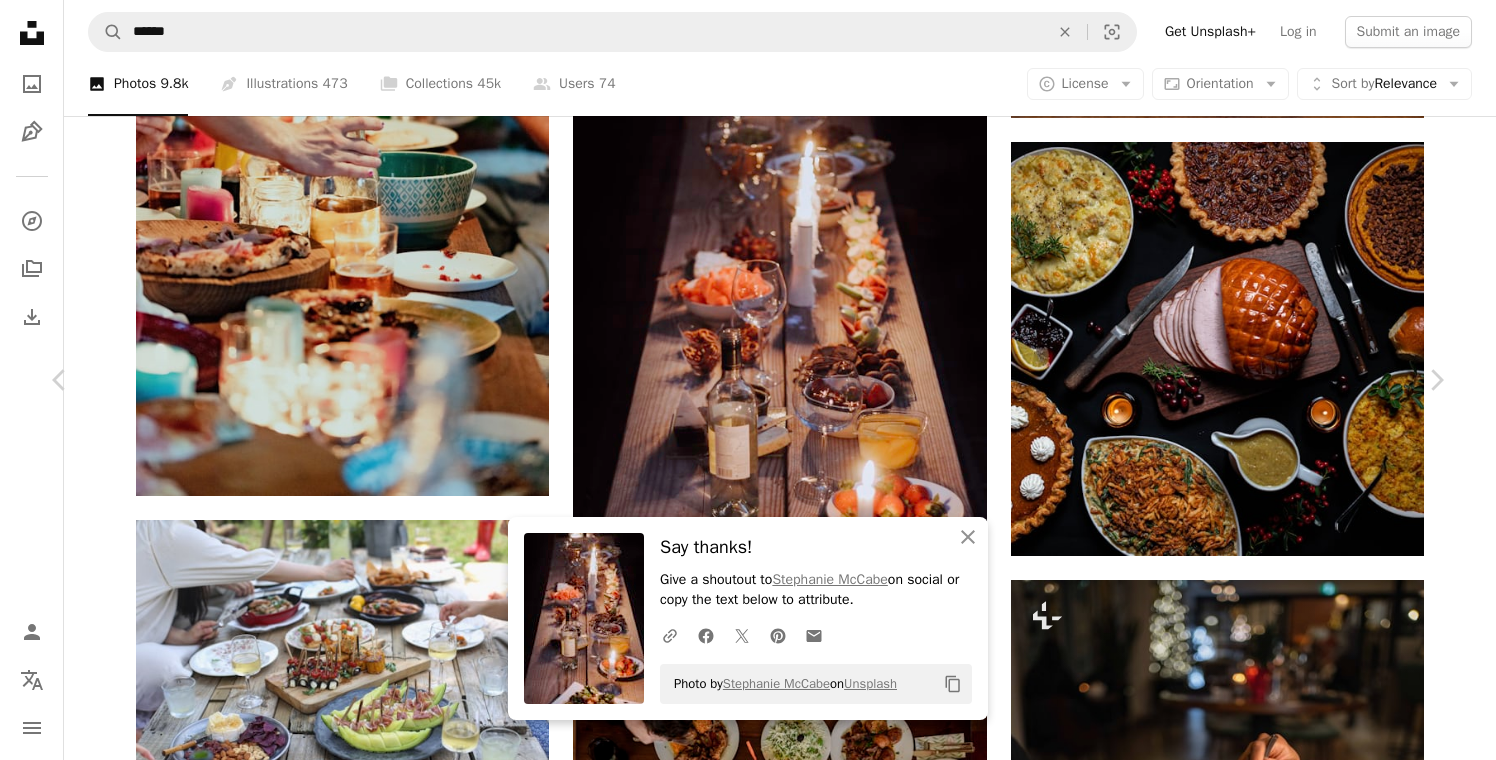 click on "An X shape Chevron left Chevron right An X shape Close Say thanks! Give a shoutout to  [FIRST] [LAST]  on social or copy the text below to attribute. A URL sharing icon (chains) Facebook icon X (formerly Twitter) icon Pinterest icon An envelope Photo by  [FIRST] [LAST]  on  Unsplash
Copy content [FIRST] [LAST] [FIRST][LAST] A heart A plus sign Edit image   Plus sign for Unsplash+ Download free Chevron down Zoom in Views 8,915,604 Downloads 70,545 A forward-right arrow Share Info icon Info More Actions A map marker [CITY], [COUNTRY] Calendar outlined Published on  [MONTH] [DAY], [YEAR] Camera Canon, EOS 60D Safety Free to use under the  Unsplash License party wine dinner wine bottle food and drink party background food table wineglass food restaurant thanksgiving furniture table event candle beer glass drink alcohol brown Public domain images Browse premium related images on iStock  |  Save 20% with code UNSPLASH20 View more on iStock  ↗ Related images A heart A plus sign [FIRST] [LAST] A heart" at bounding box center (748, 5895) 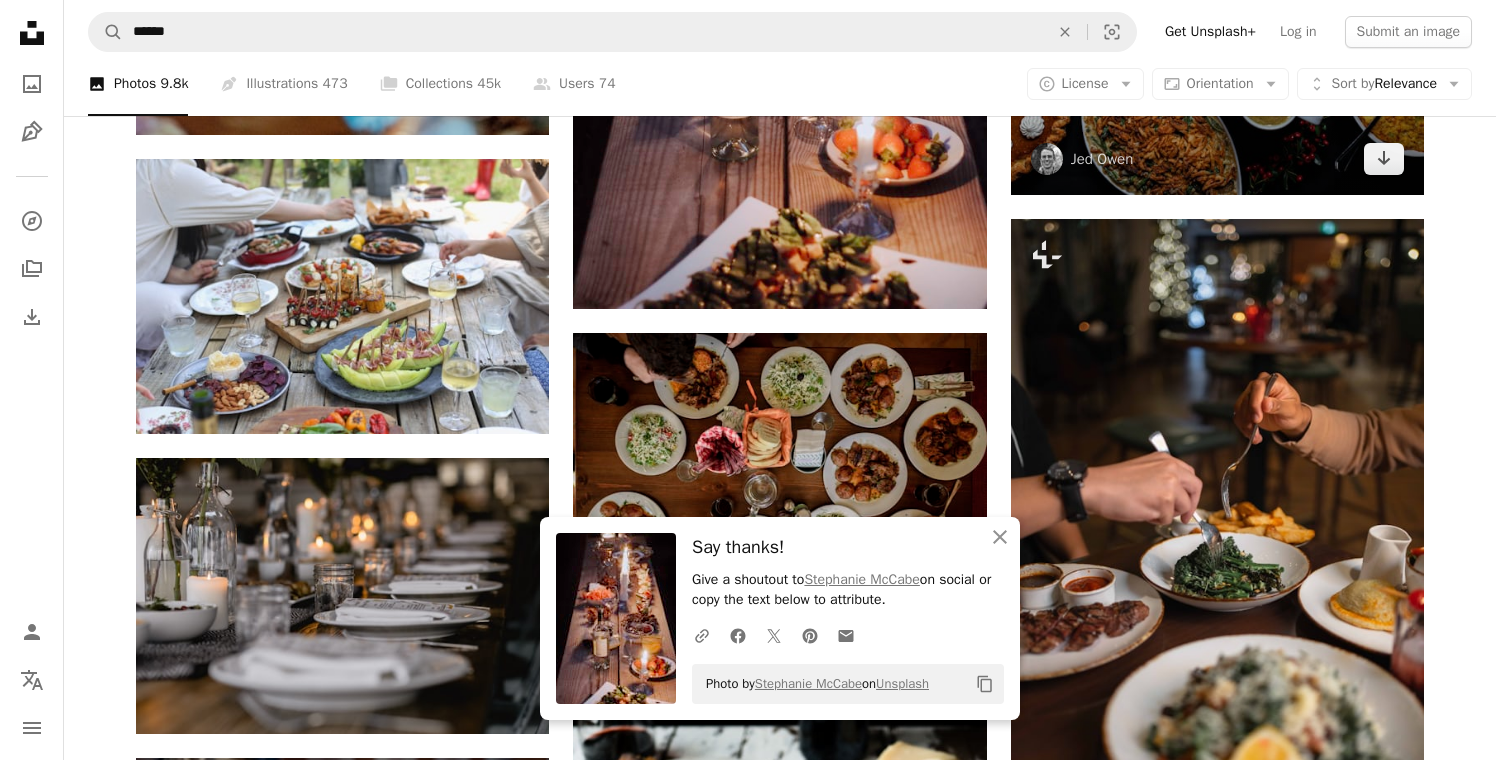 scroll, scrollTop: 1787, scrollLeft: 0, axis: vertical 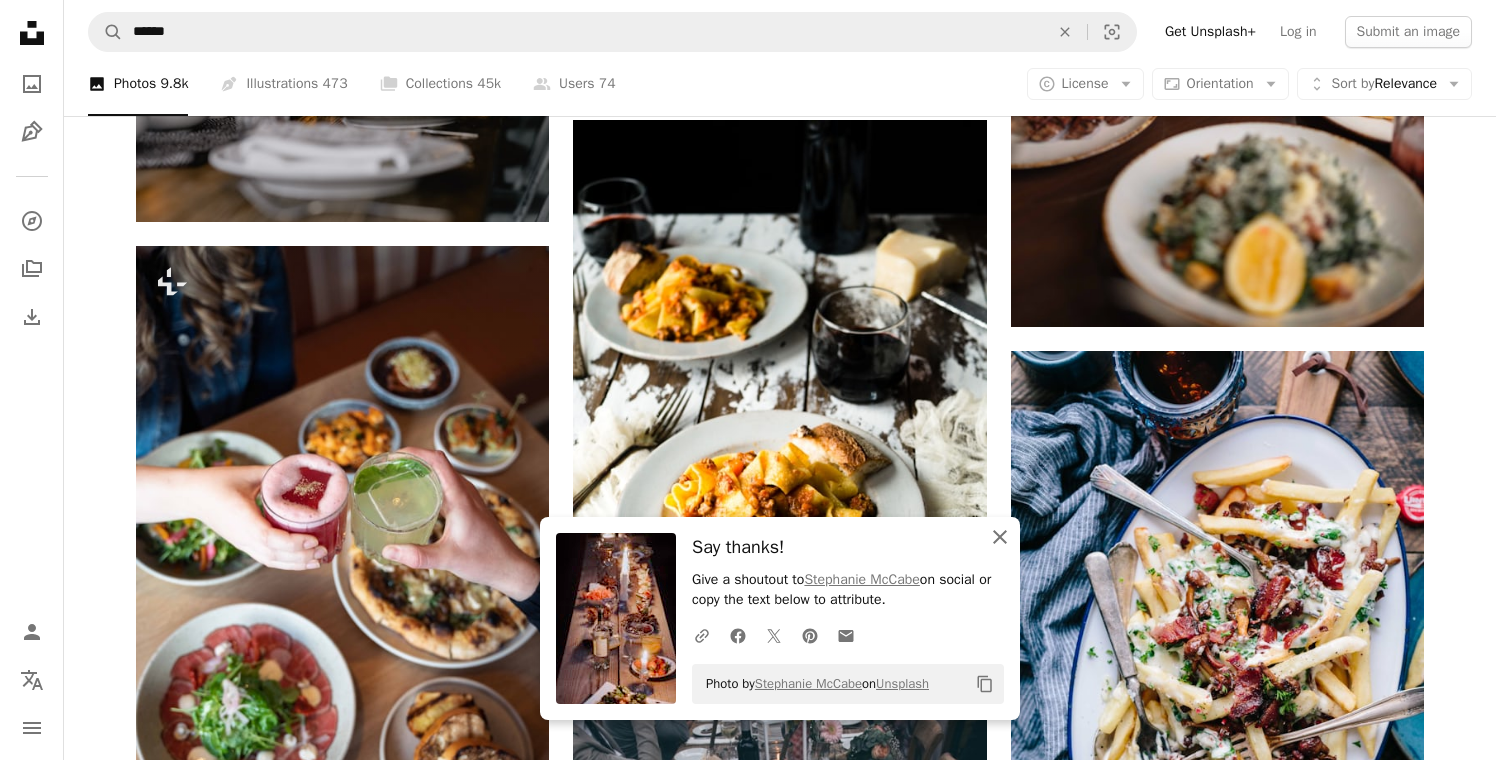 click 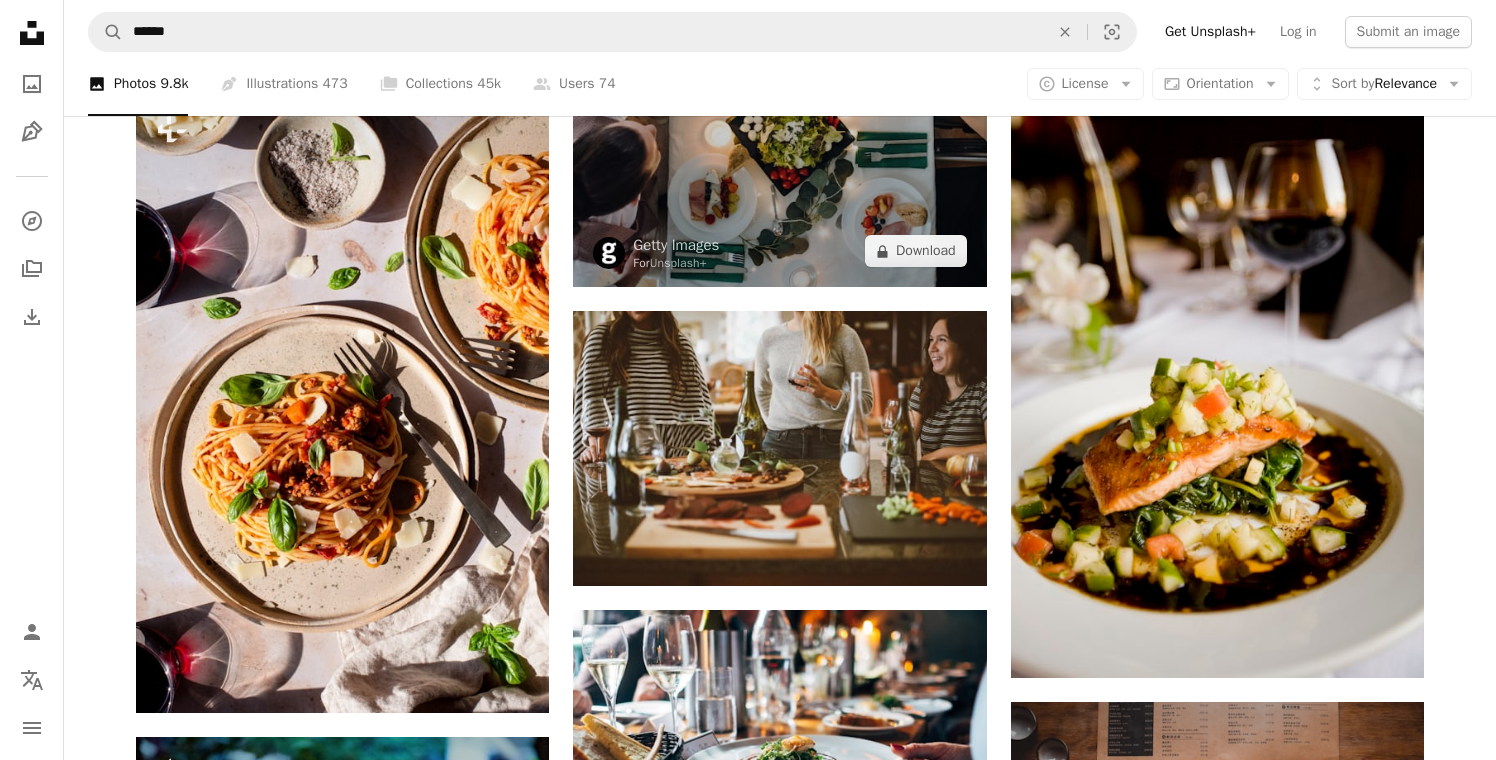 scroll, scrollTop: 369, scrollLeft: 0, axis: vertical 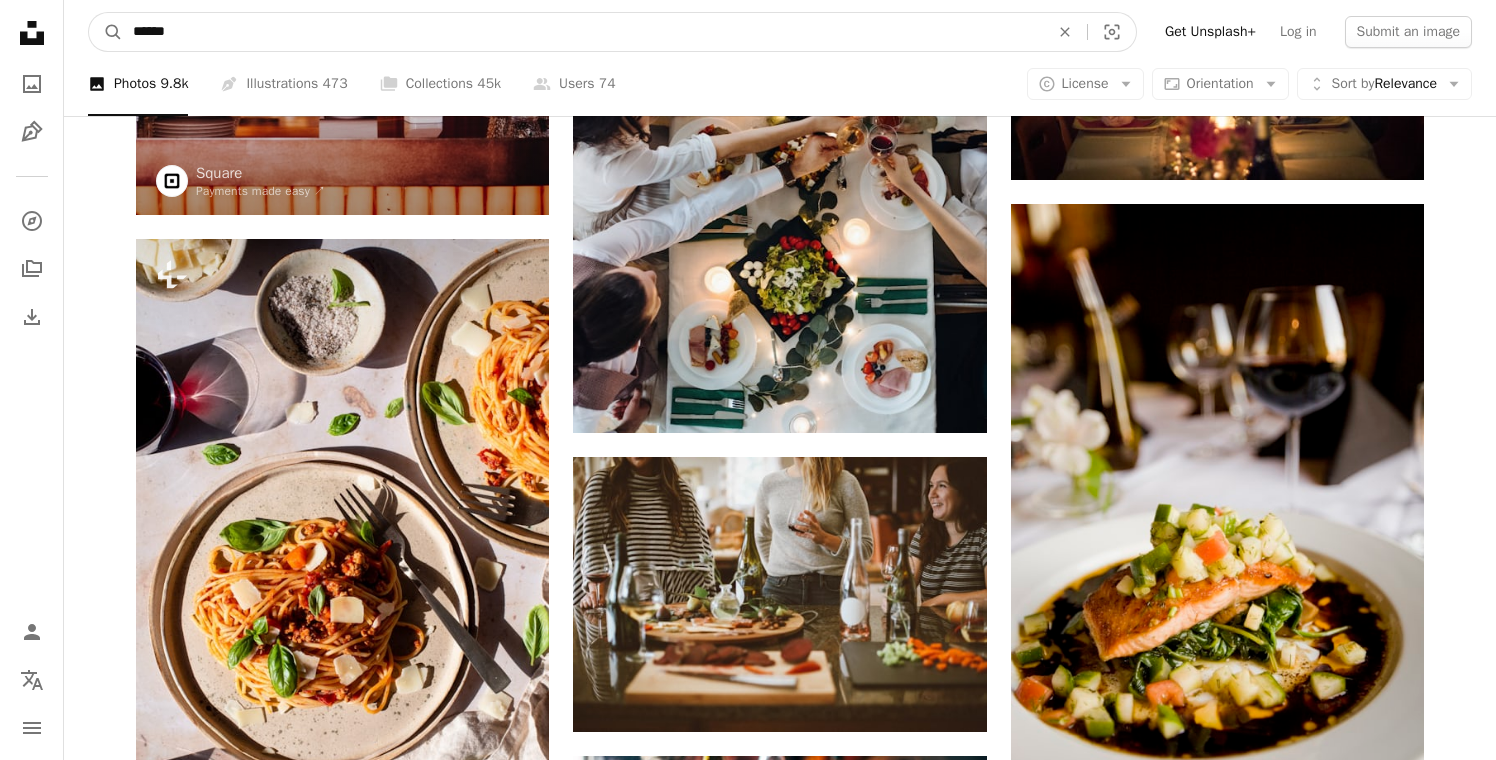 click on "******" at bounding box center [583, 32] 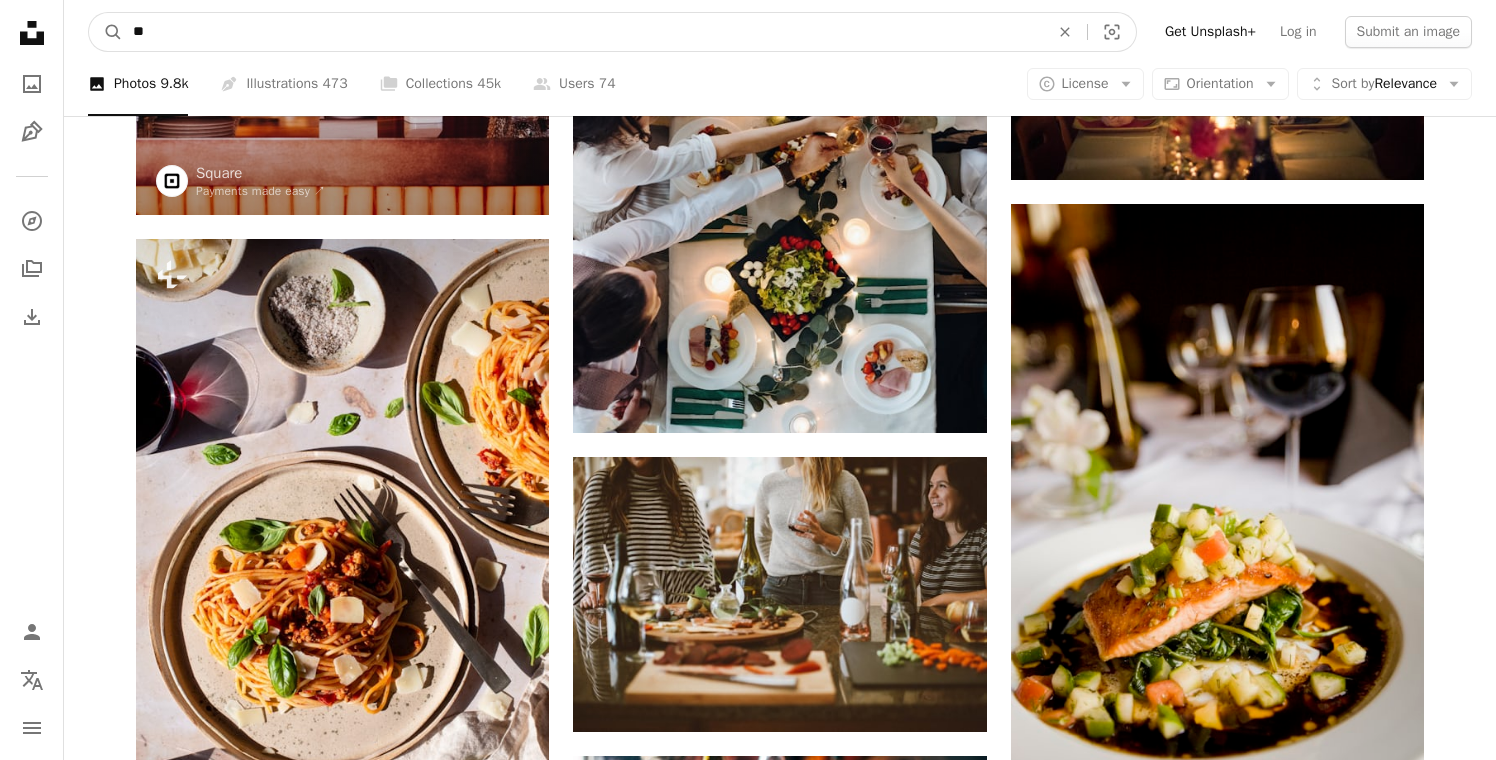 type on "*" 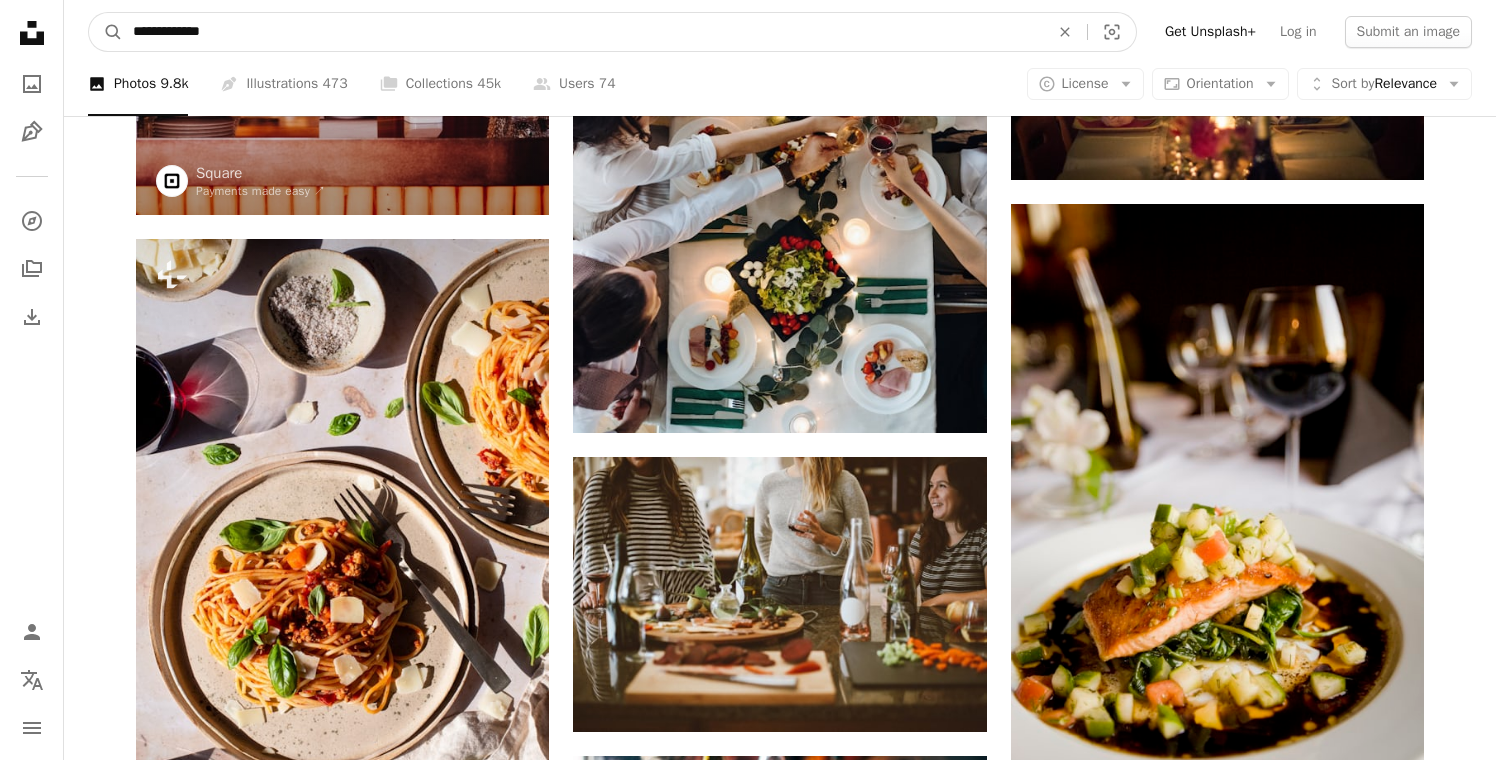 type on "**********" 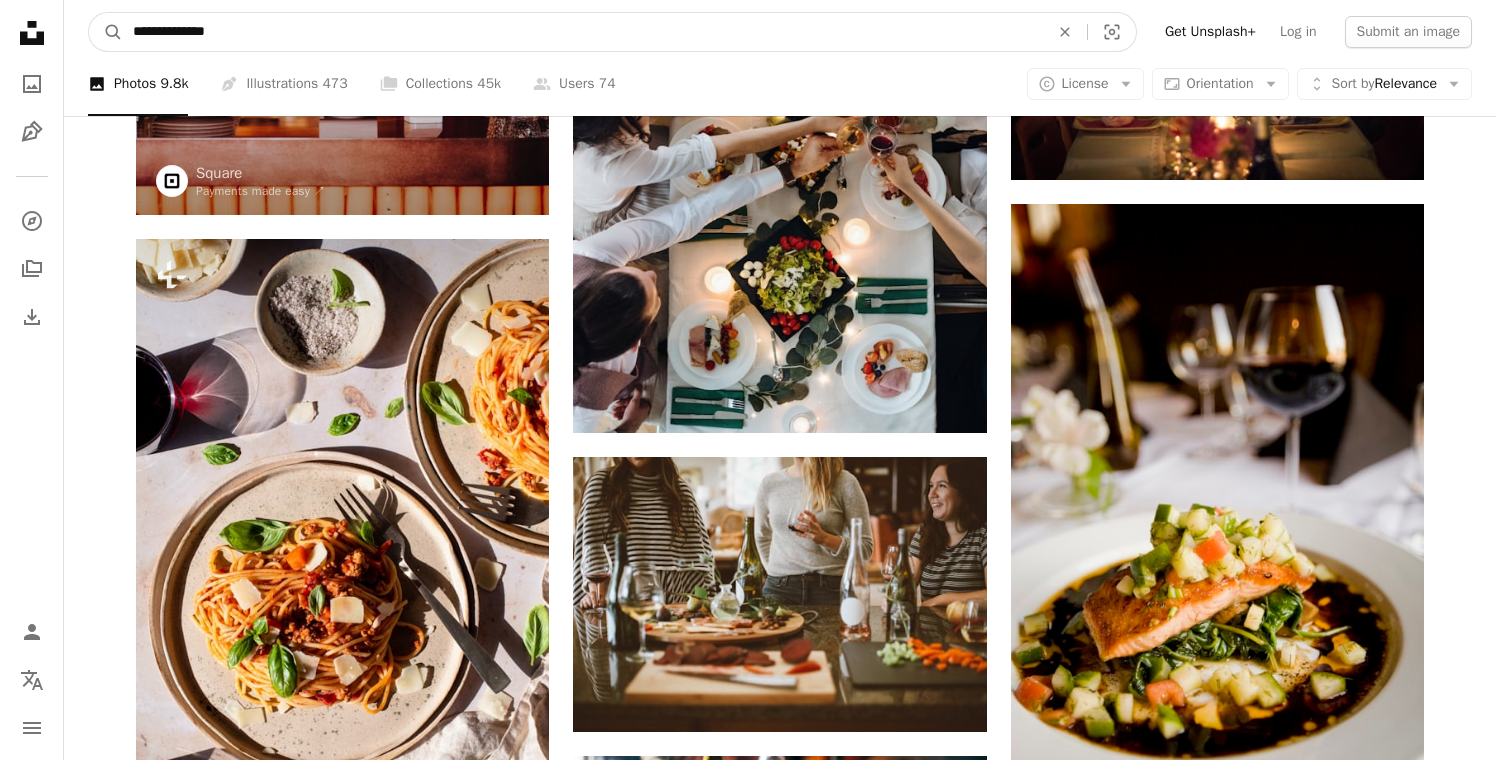 click on "A magnifying glass" at bounding box center [106, 32] 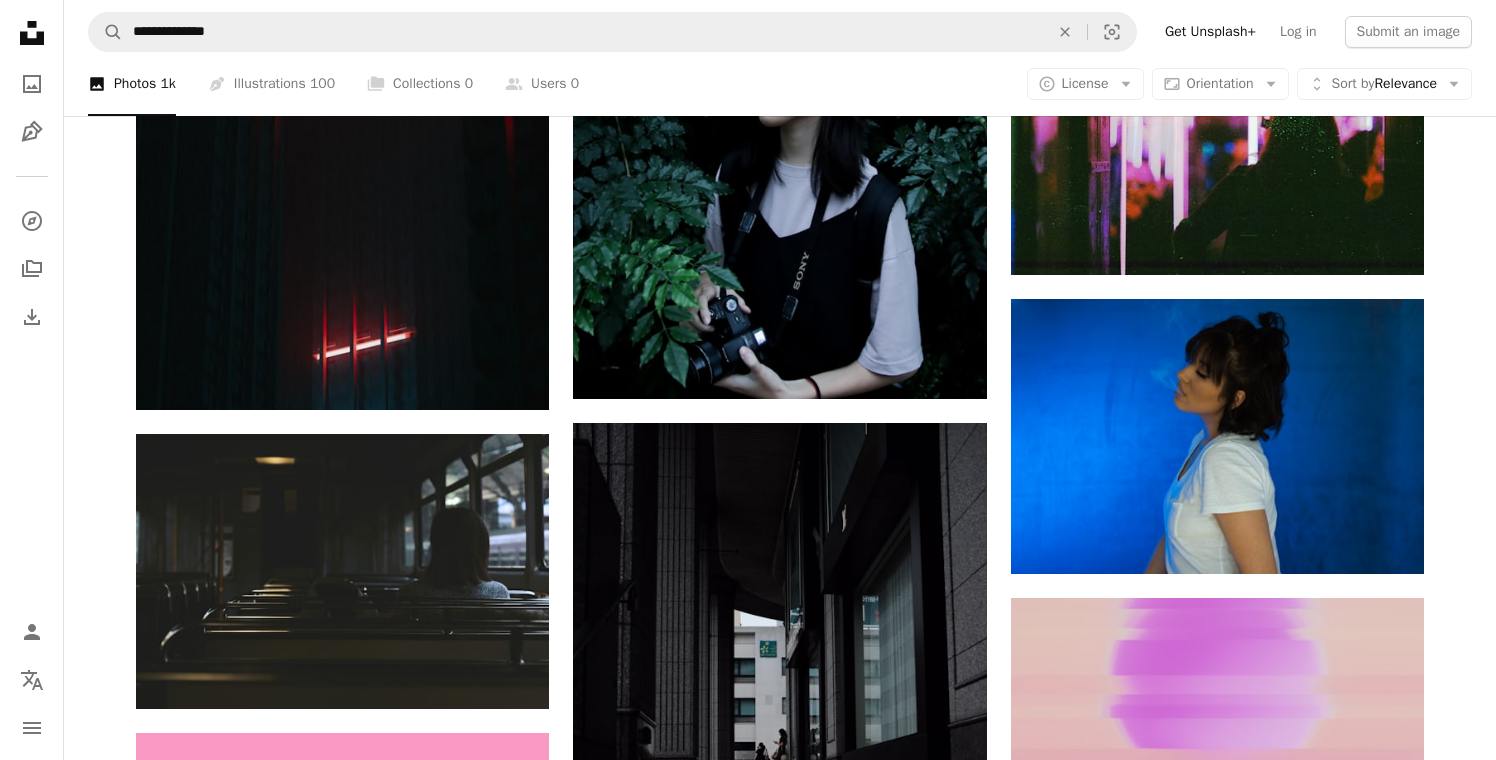 scroll, scrollTop: 1367, scrollLeft: 0, axis: vertical 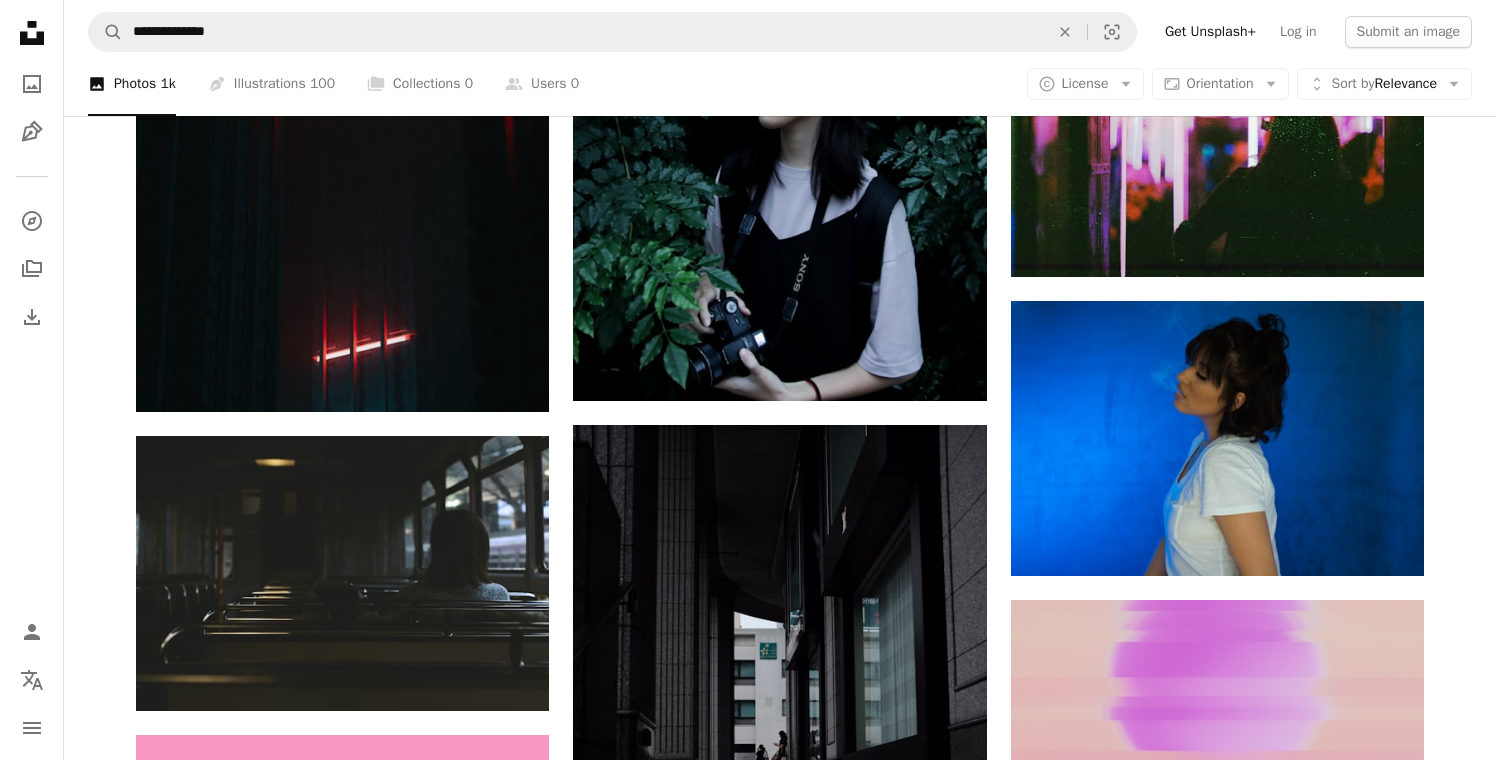 click on "**********" at bounding box center [780, 32] 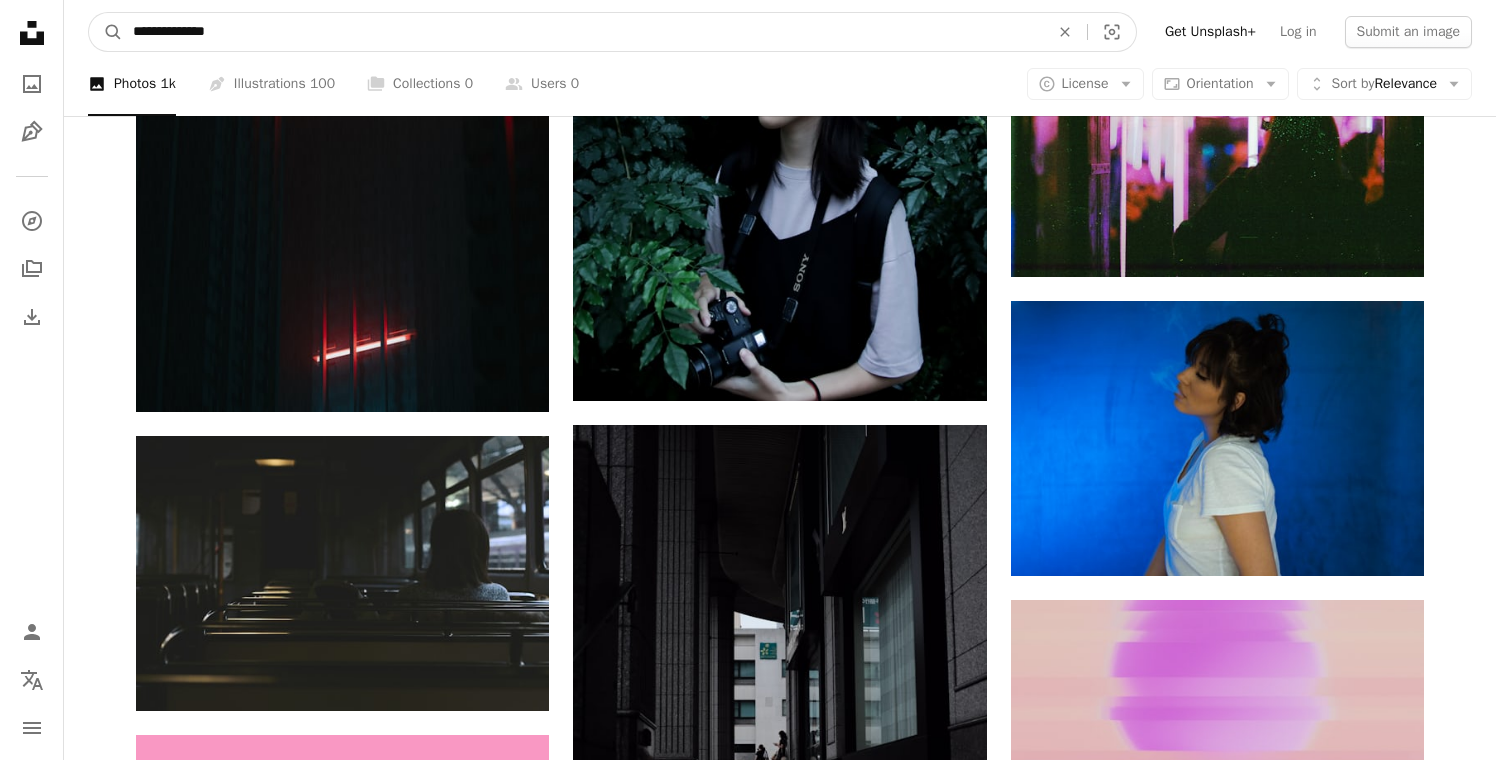 drag, startPoint x: 467, startPoint y: 33, endPoint x: 192, endPoint y: 26, distance: 275.08908 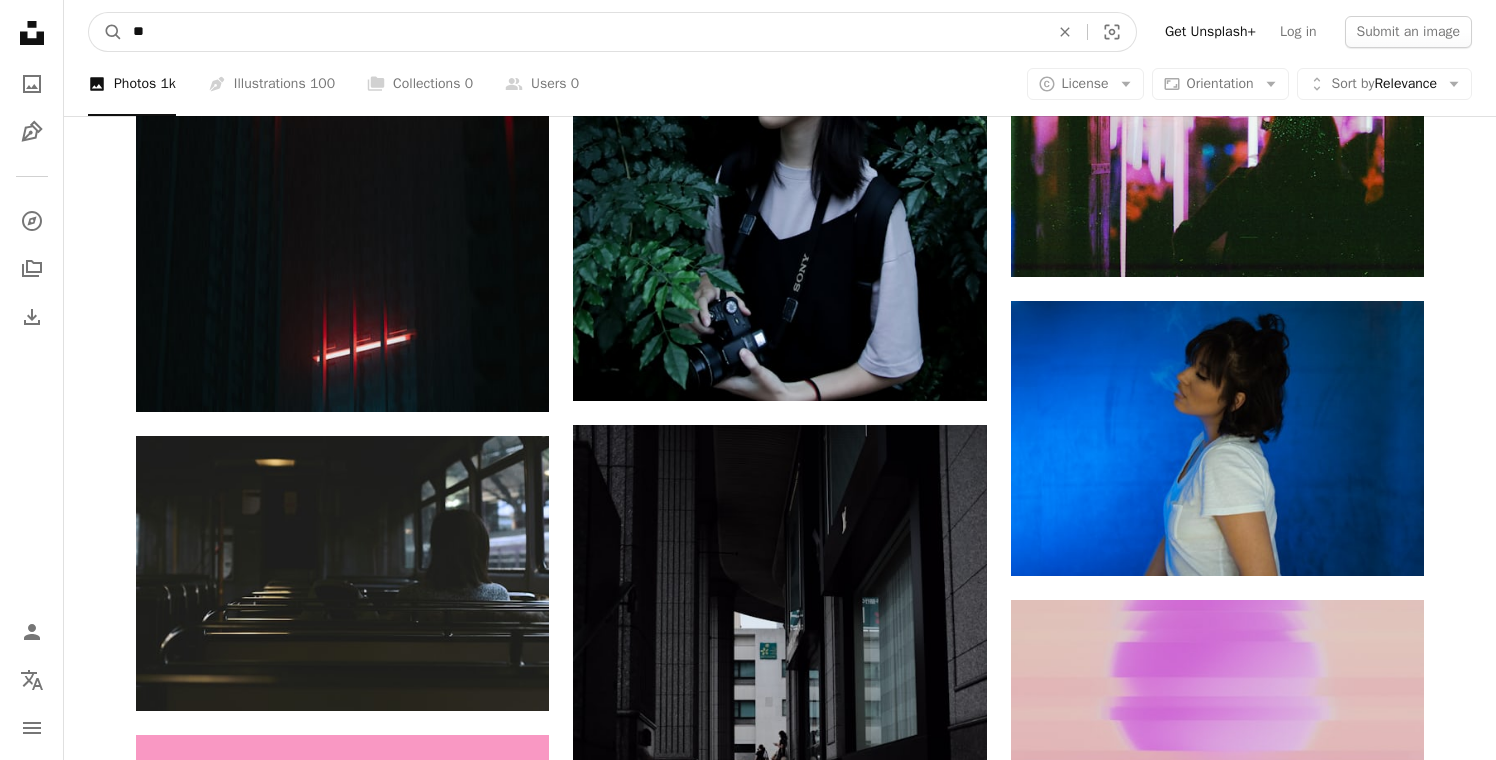 type on "*" 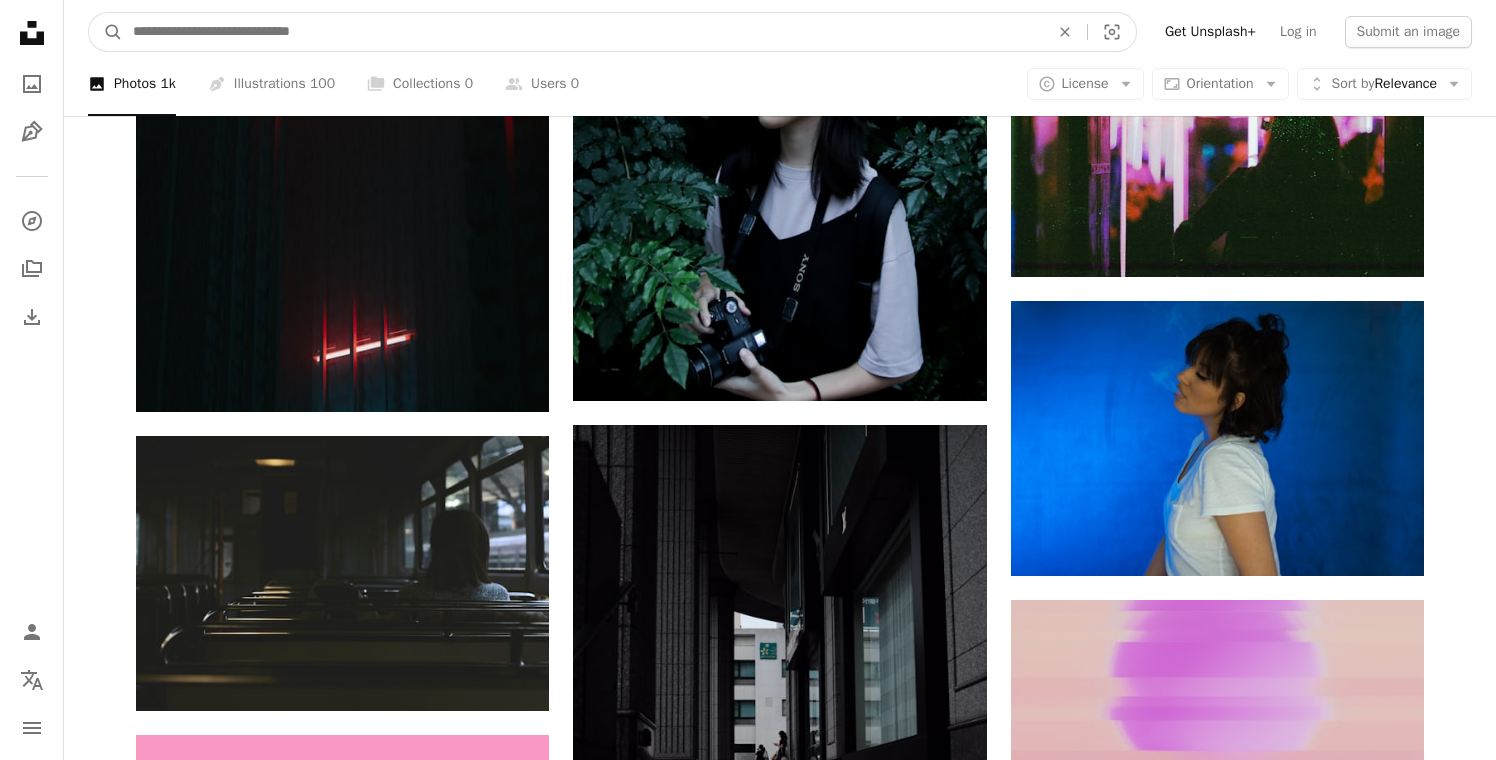 paste on "**********" 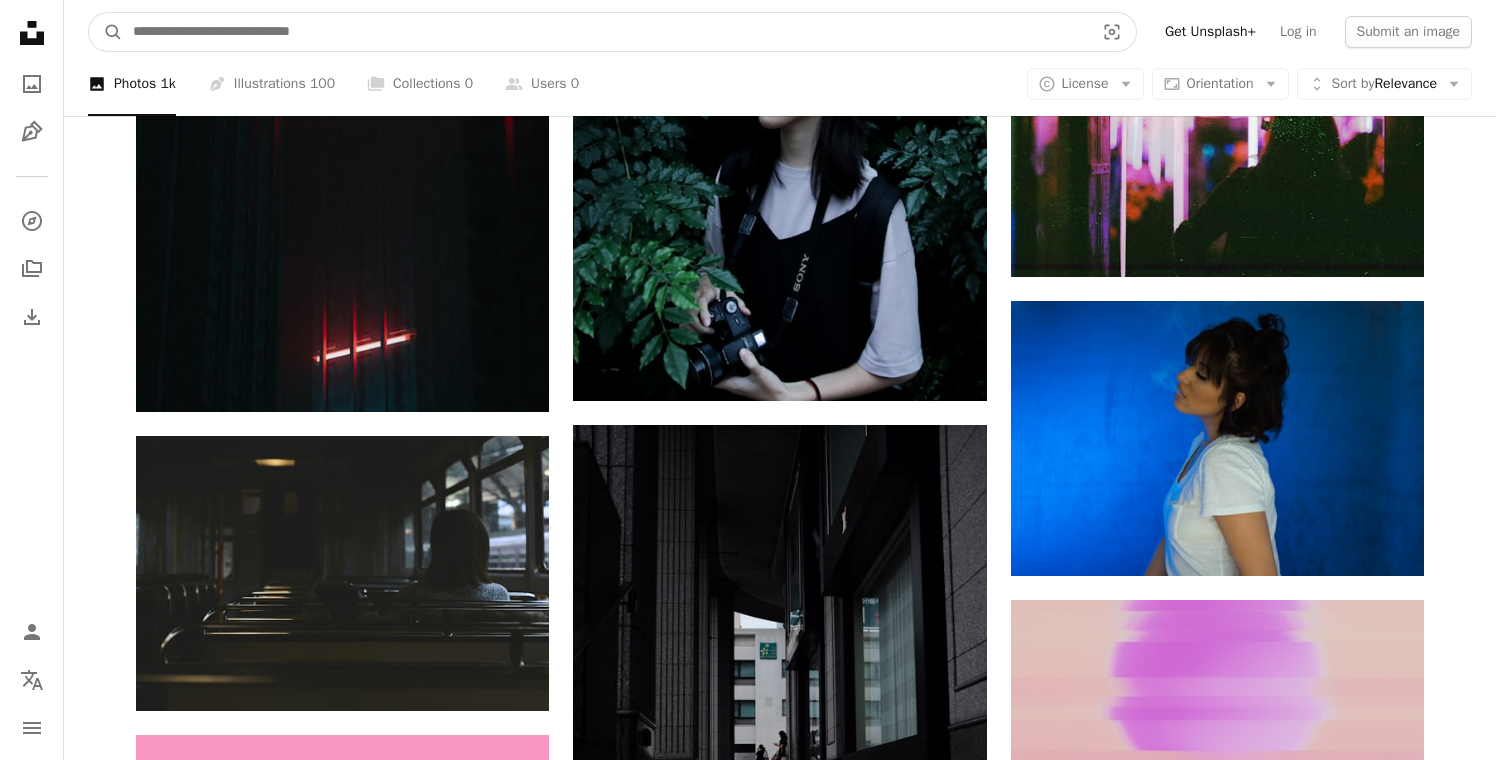 type on "**********" 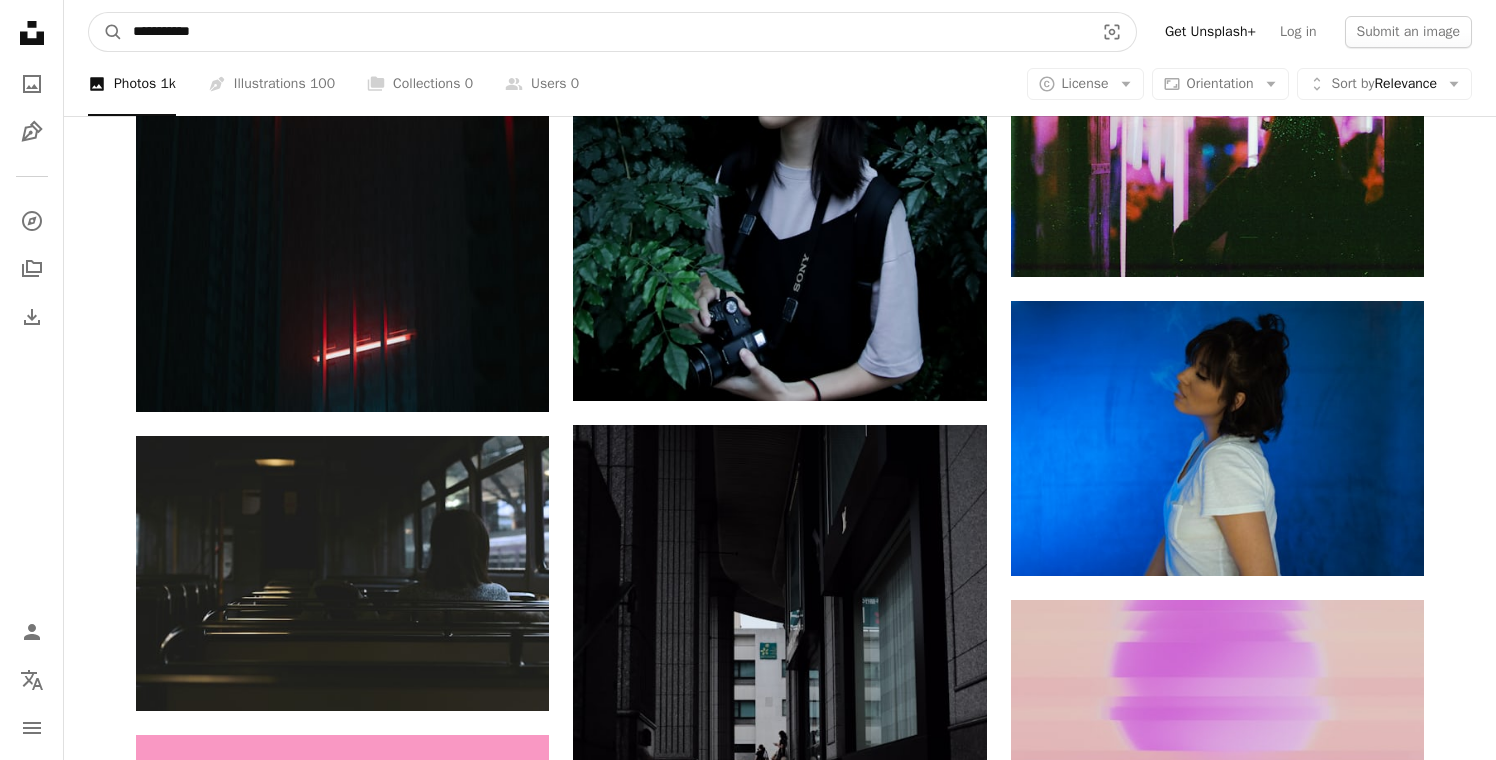 click on "A magnifying glass" at bounding box center [106, 32] 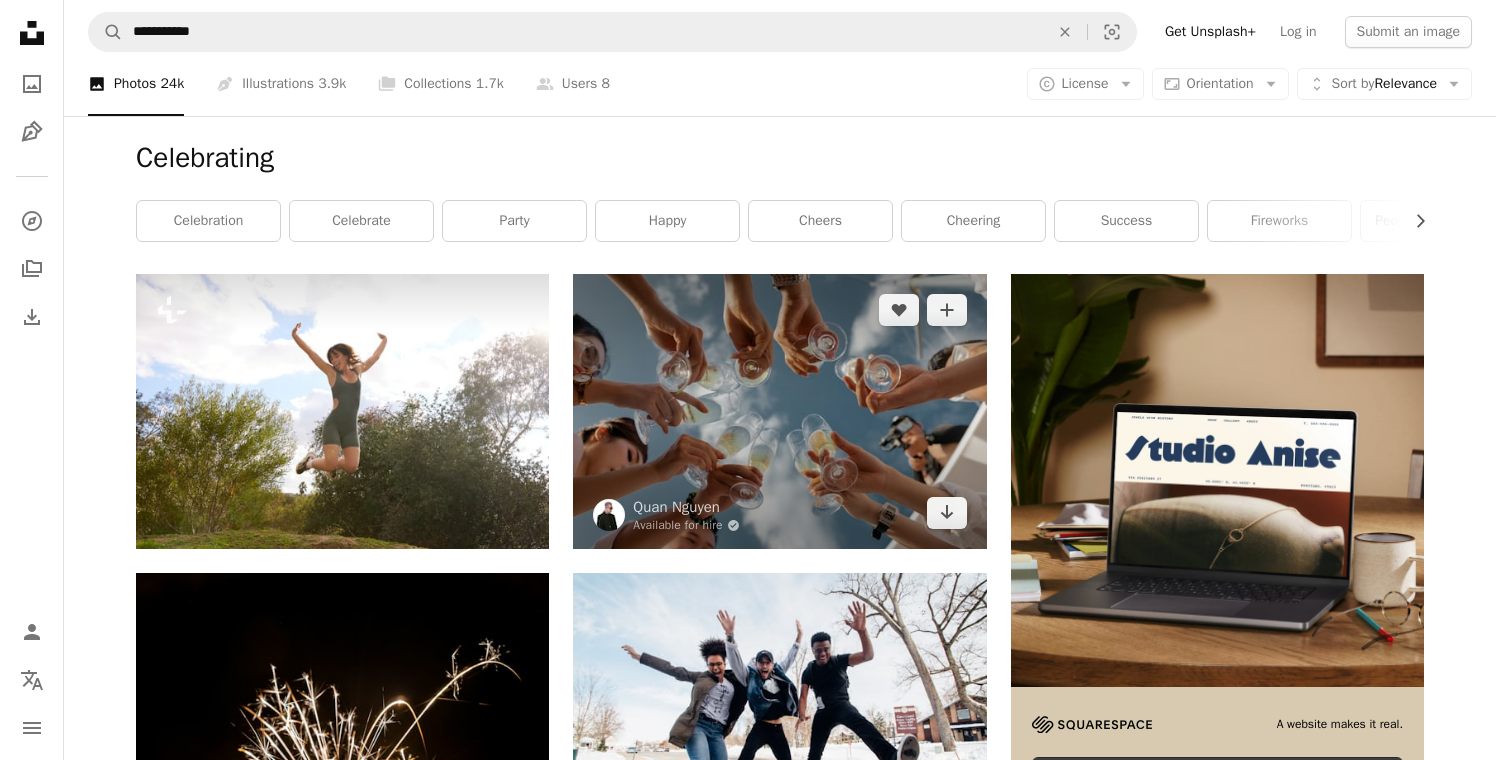 scroll, scrollTop: 0, scrollLeft: 0, axis: both 